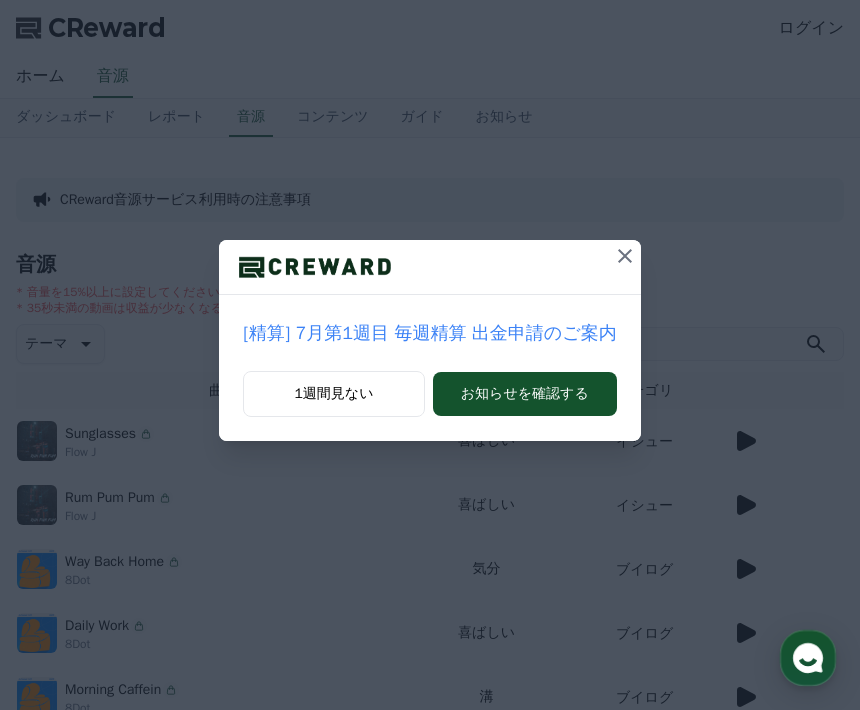 scroll, scrollTop: 0, scrollLeft: 0, axis: both 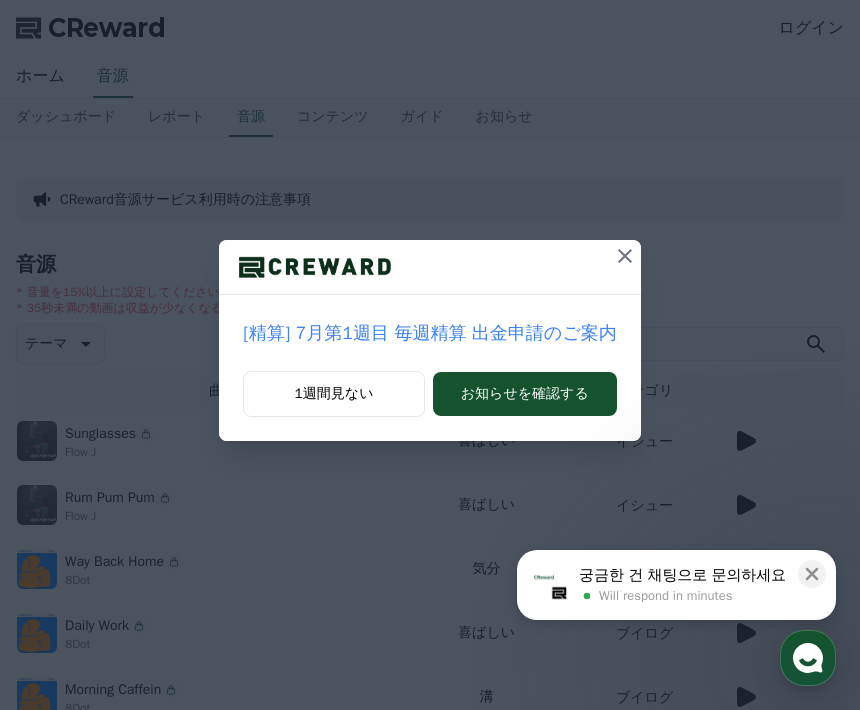 click 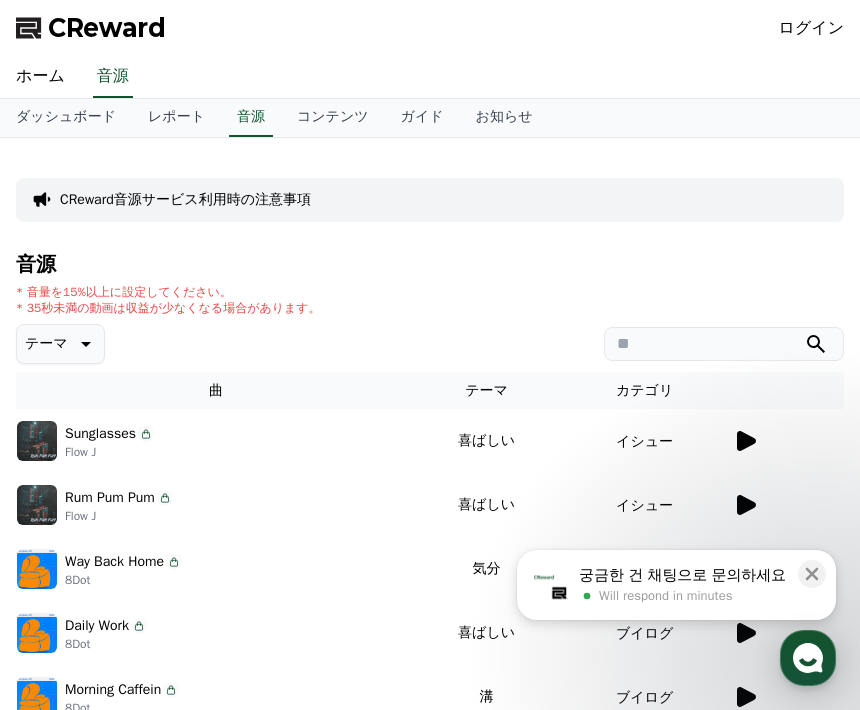 click 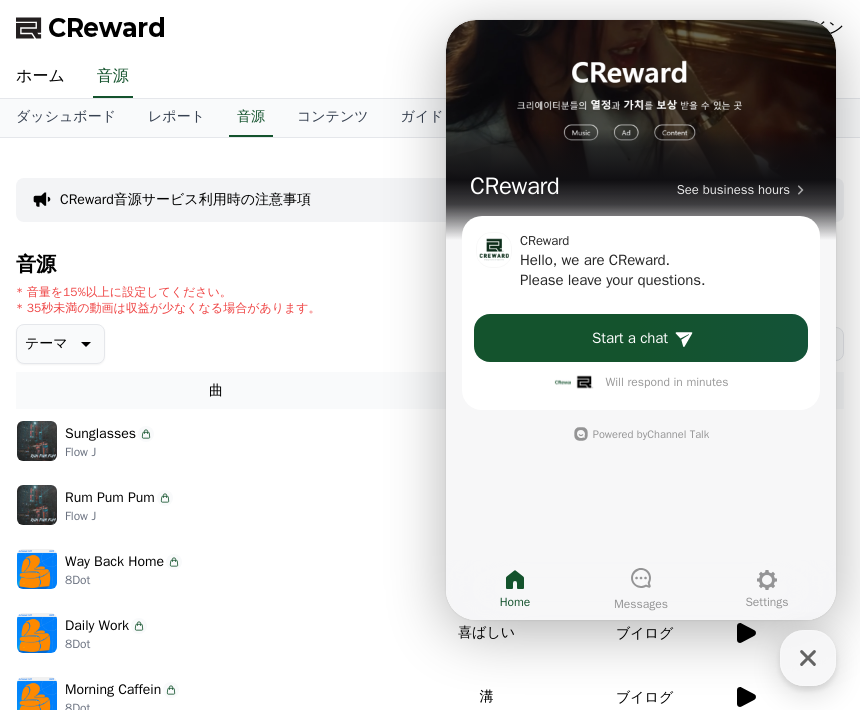 click 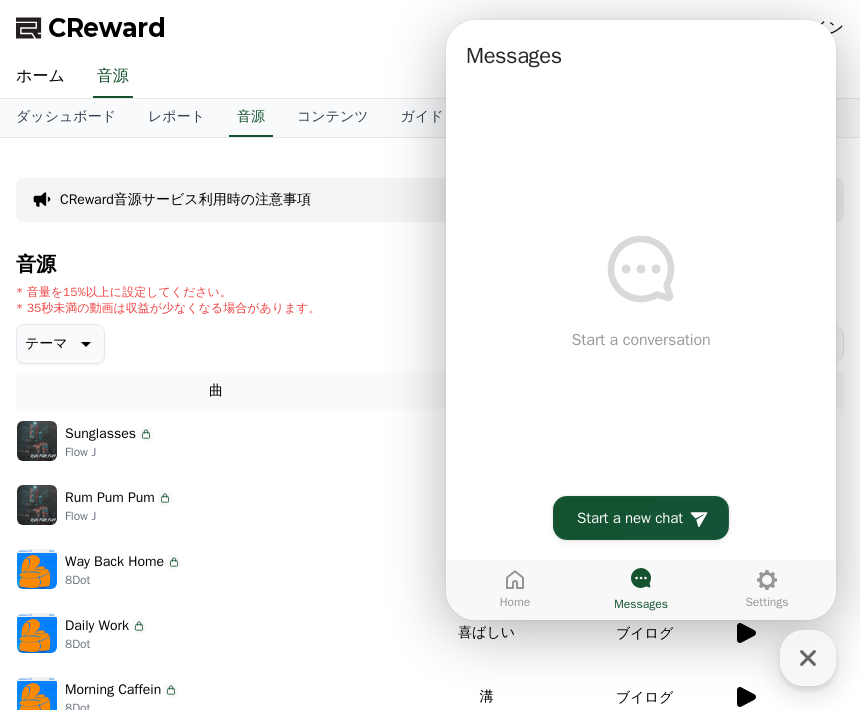 click 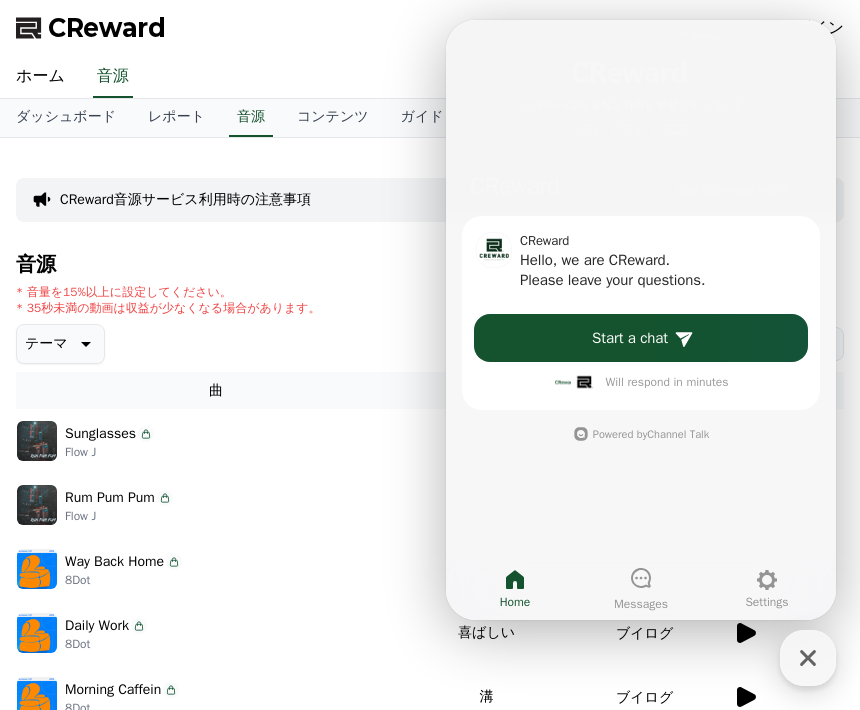 click on "Way Back Home     8Dot" at bounding box center [216, 569] 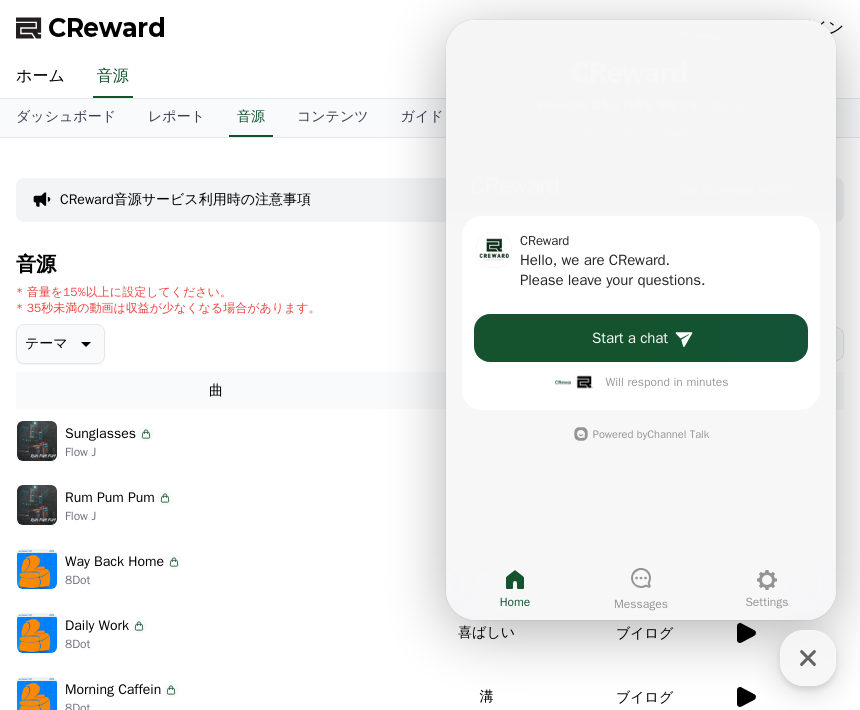 click 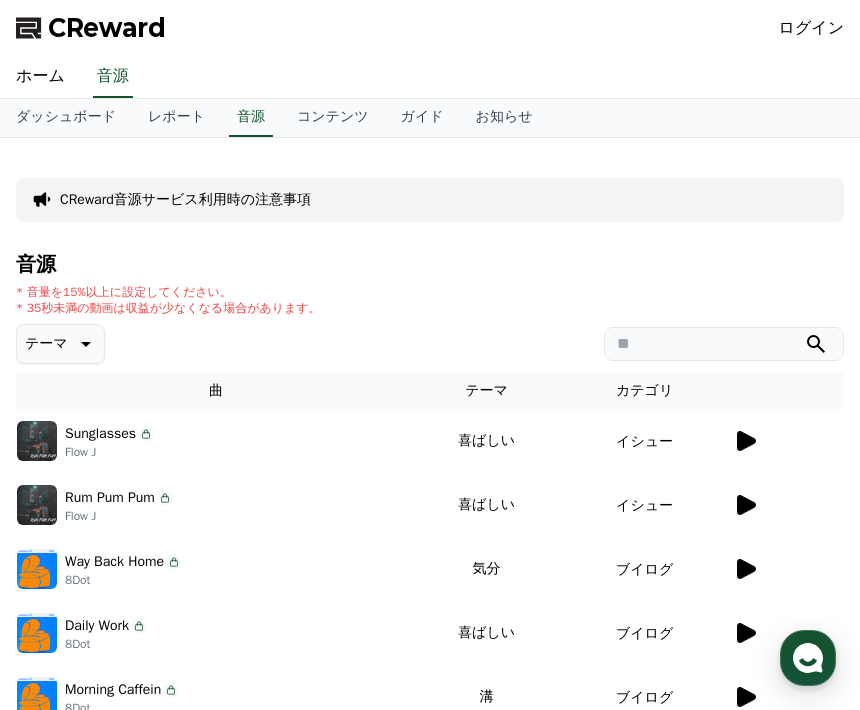 click at bounding box center (37, 441) 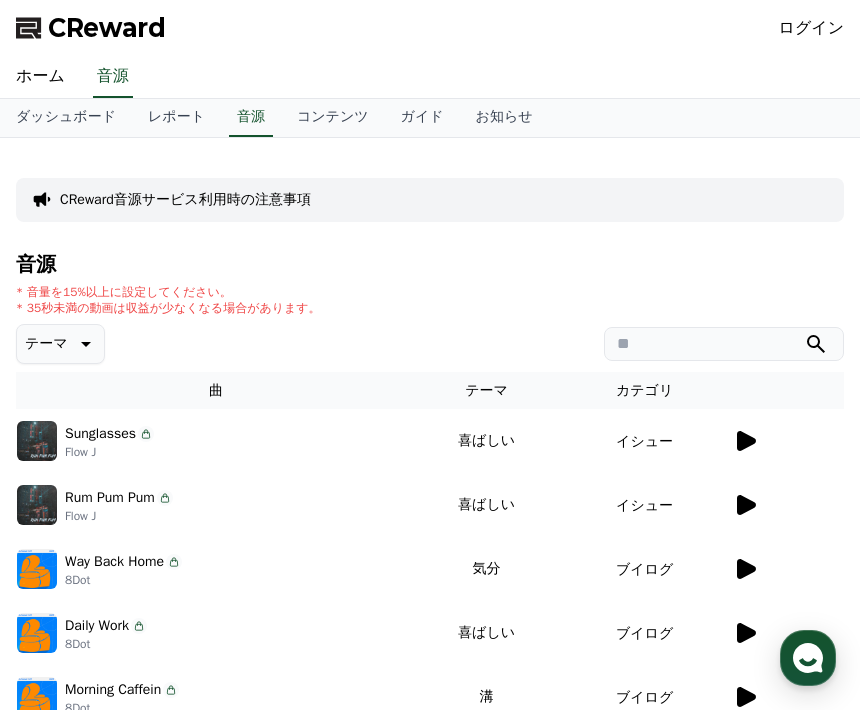 click 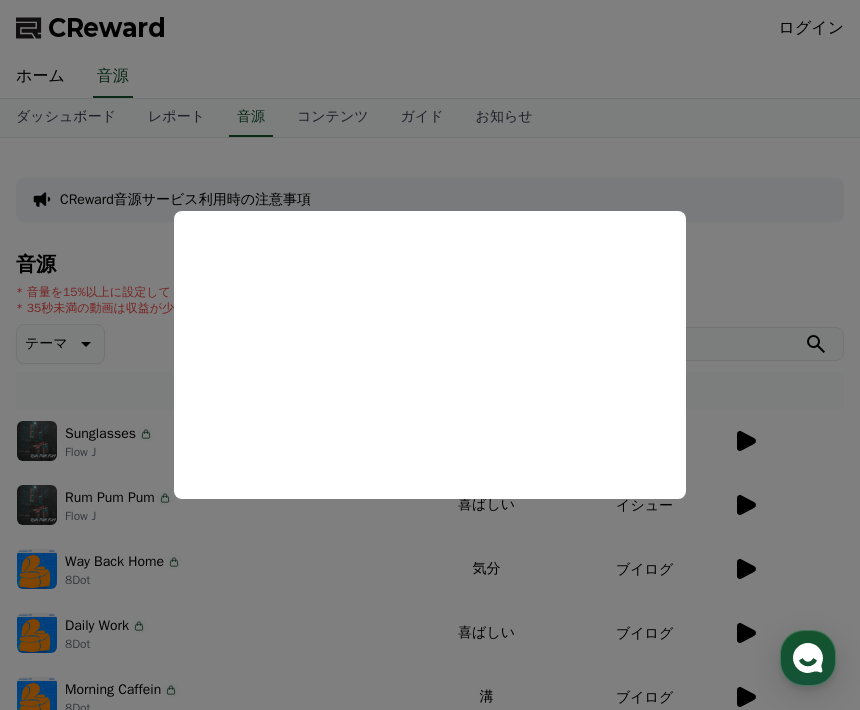 click at bounding box center (430, 355) 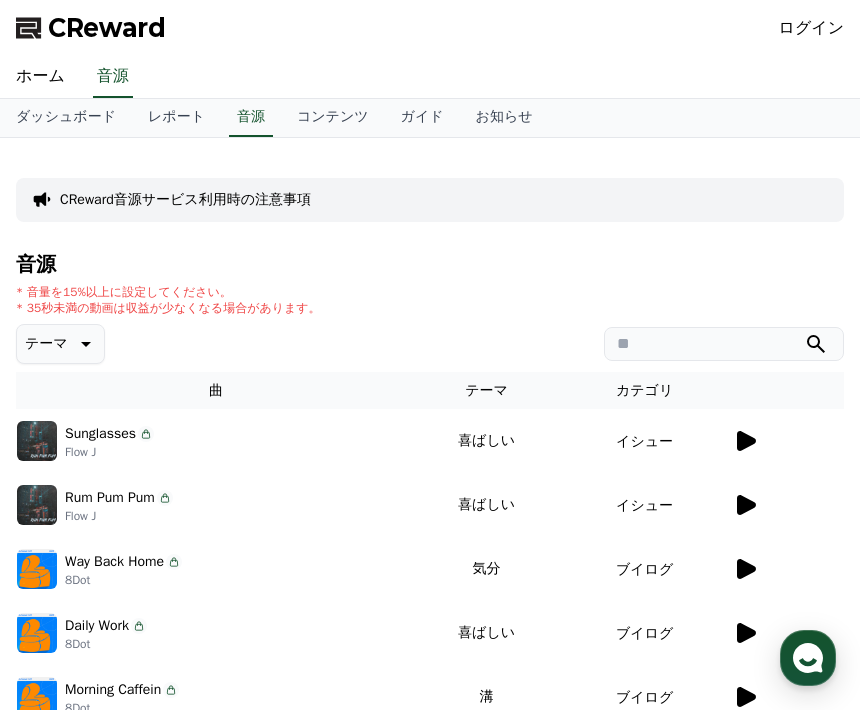 click 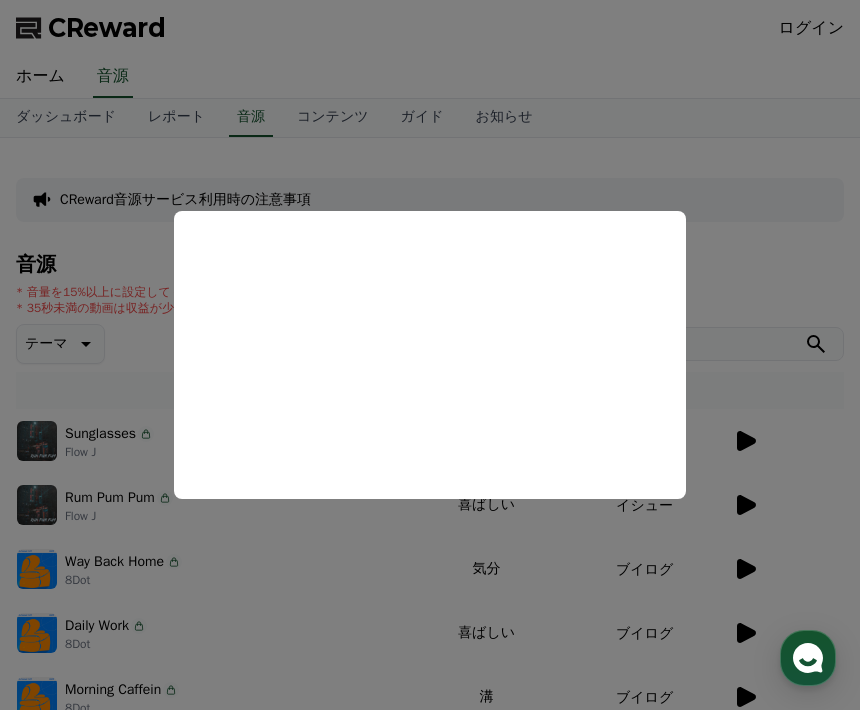 click at bounding box center (430, 355) 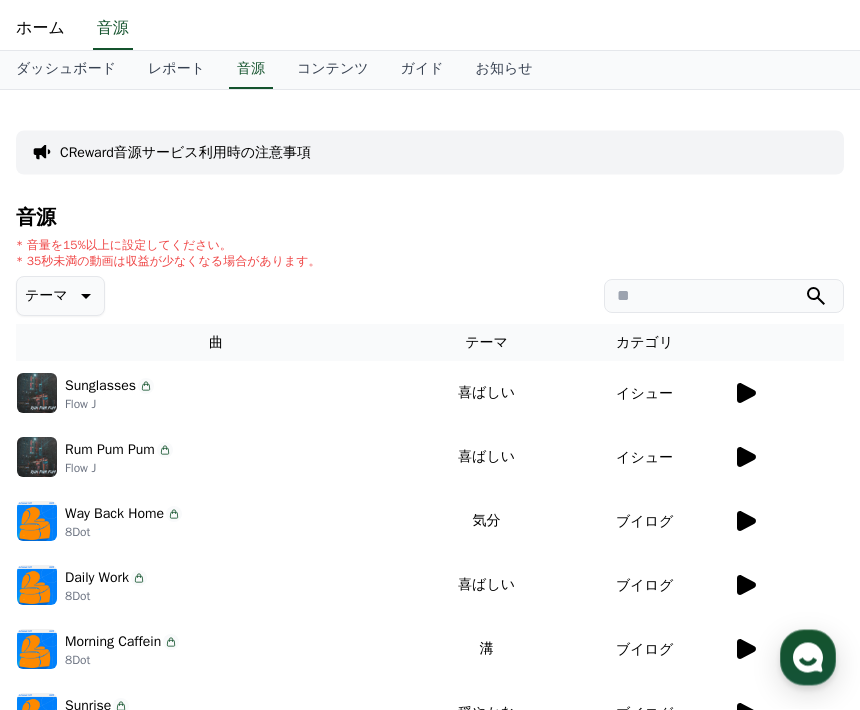 scroll, scrollTop: 48, scrollLeft: 0, axis: vertical 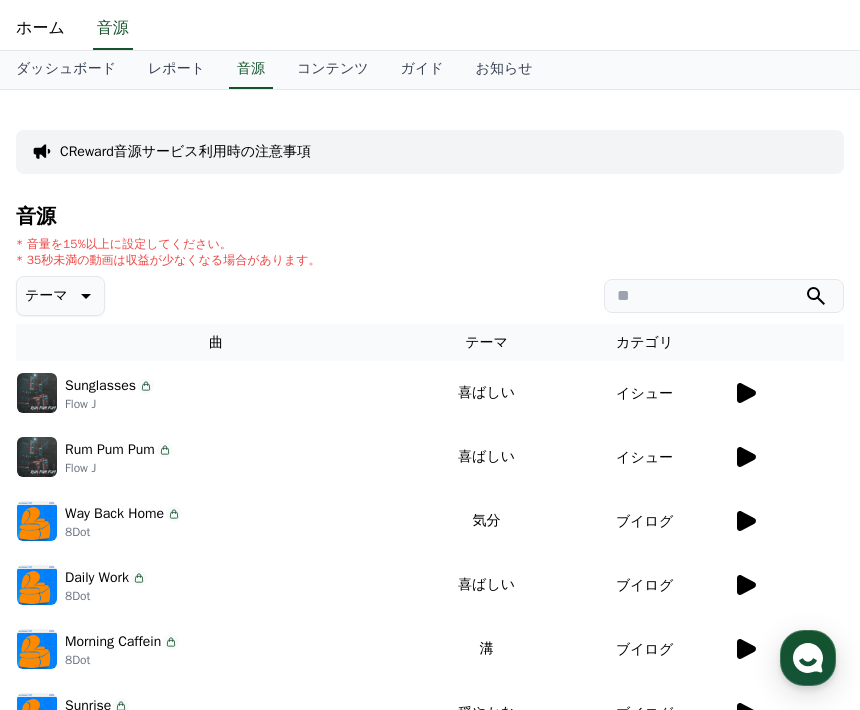 click 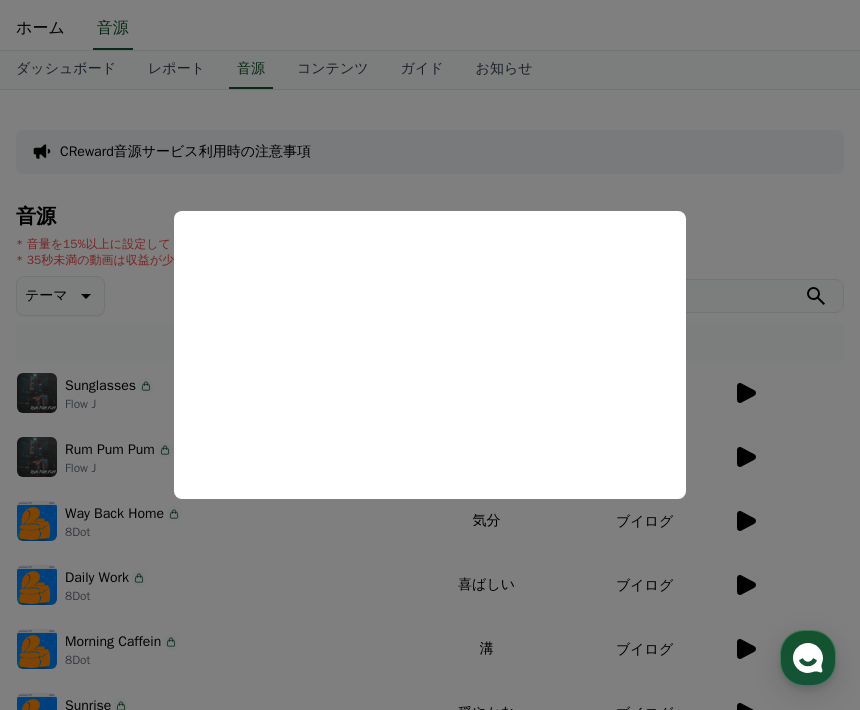click at bounding box center [430, 355] 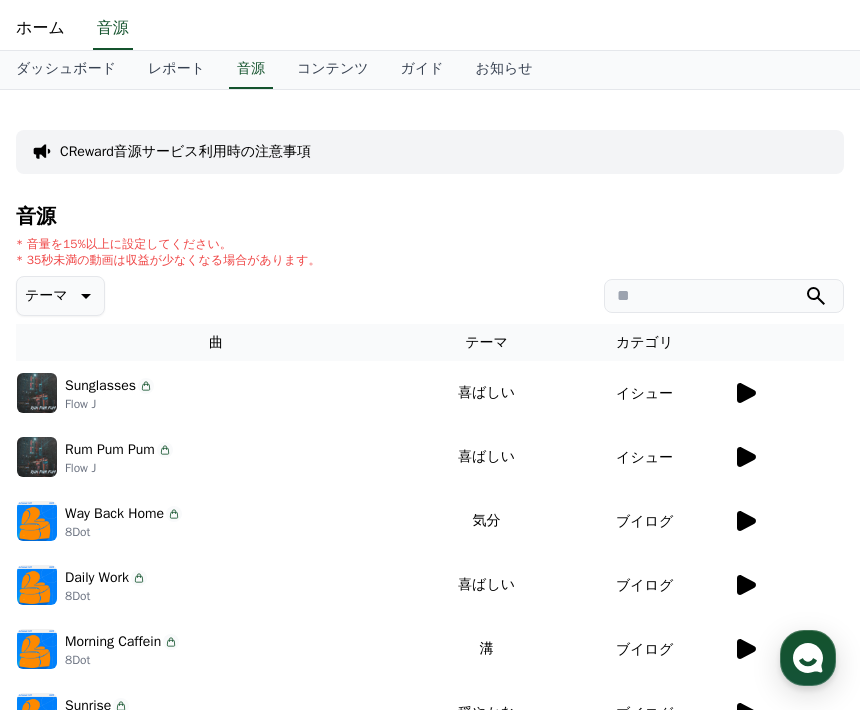 click 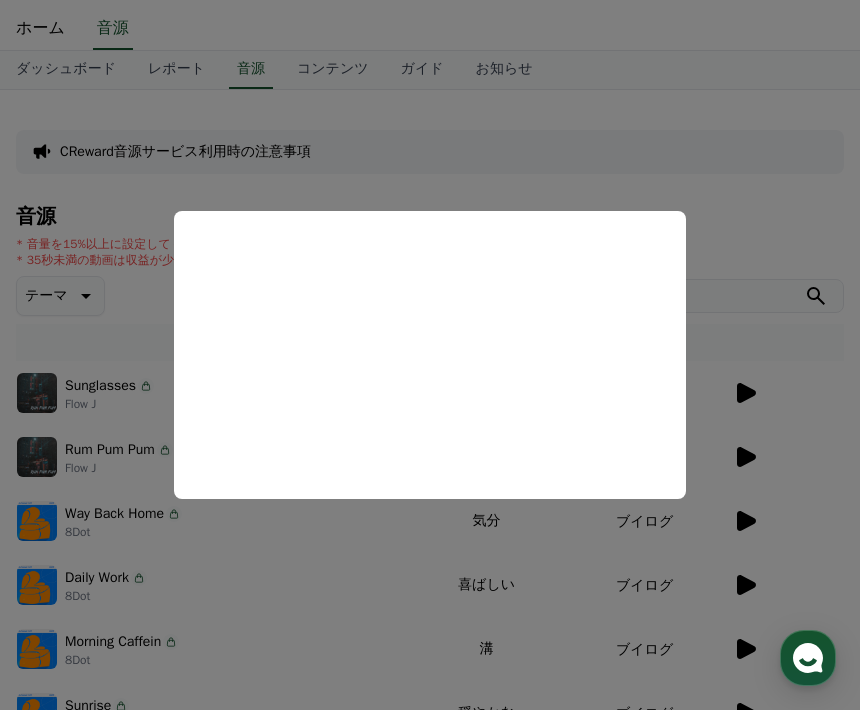 click at bounding box center [430, 355] 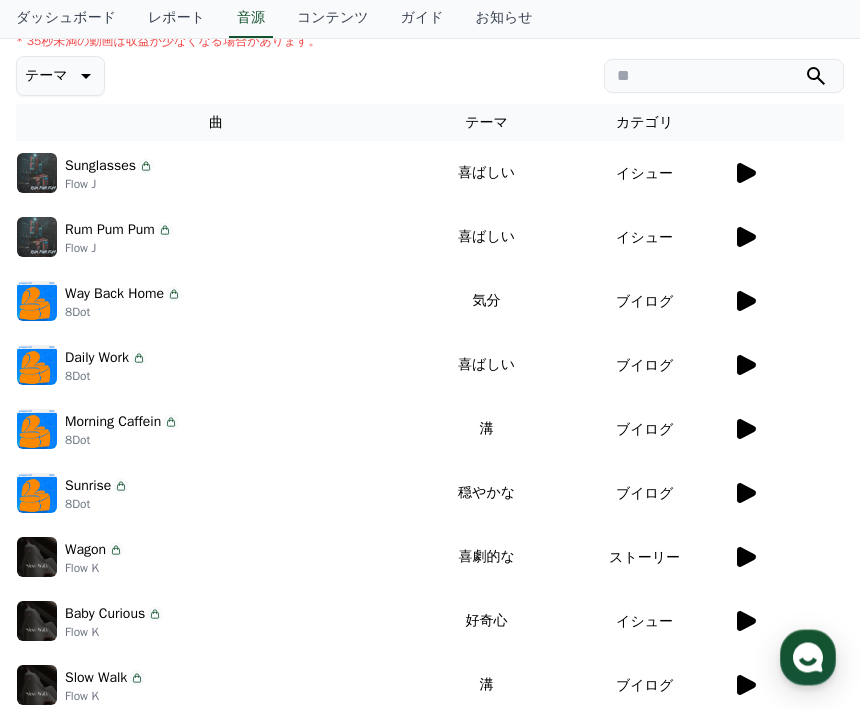 scroll, scrollTop: 269, scrollLeft: 0, axis: vertical 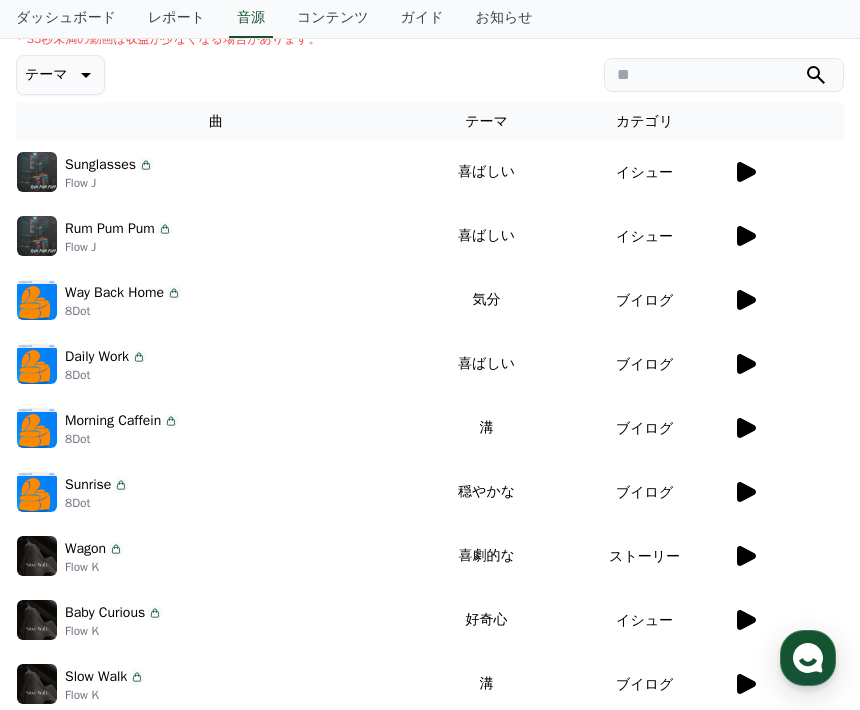 click 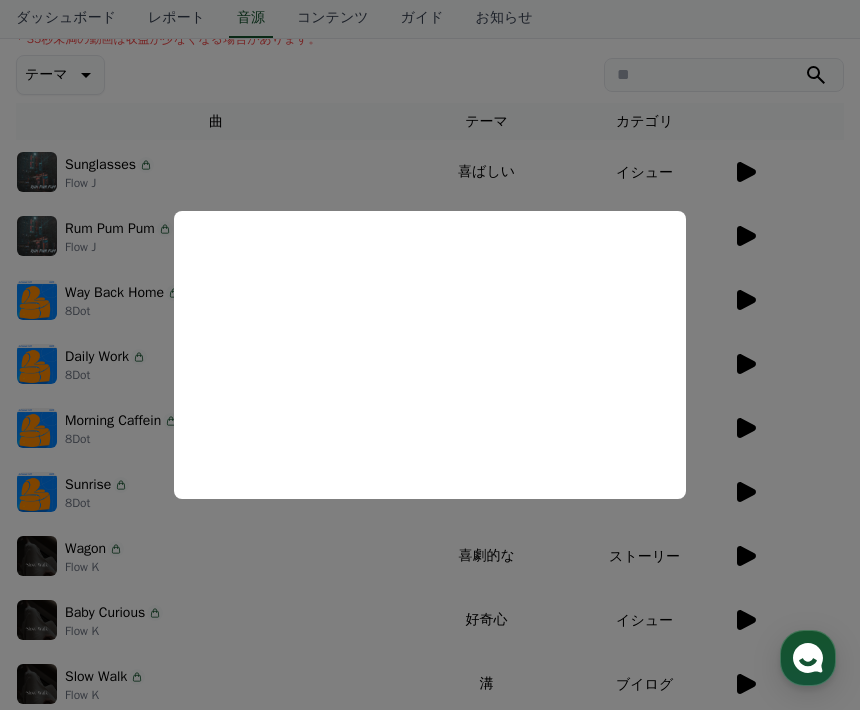 click at bounding box center (430, 355) 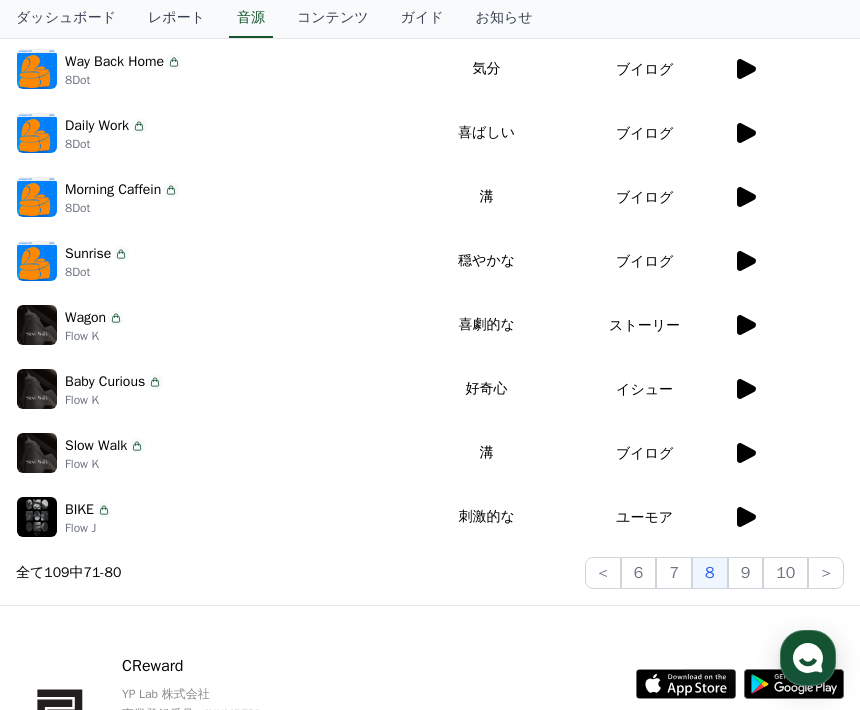 scroll, scrollTop: 503, scrollLeft: 0, axis: vertical 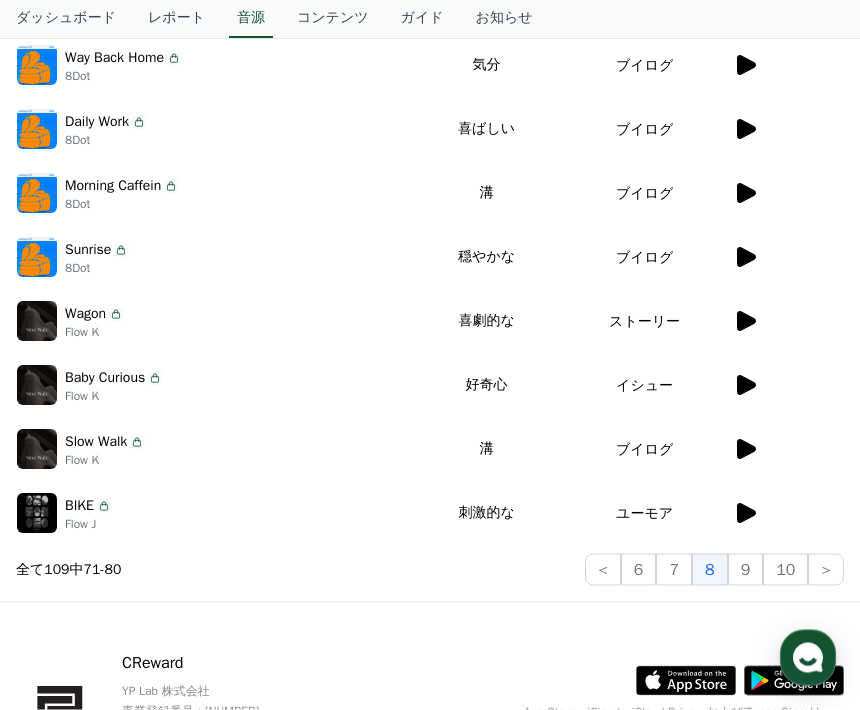 click on "9" 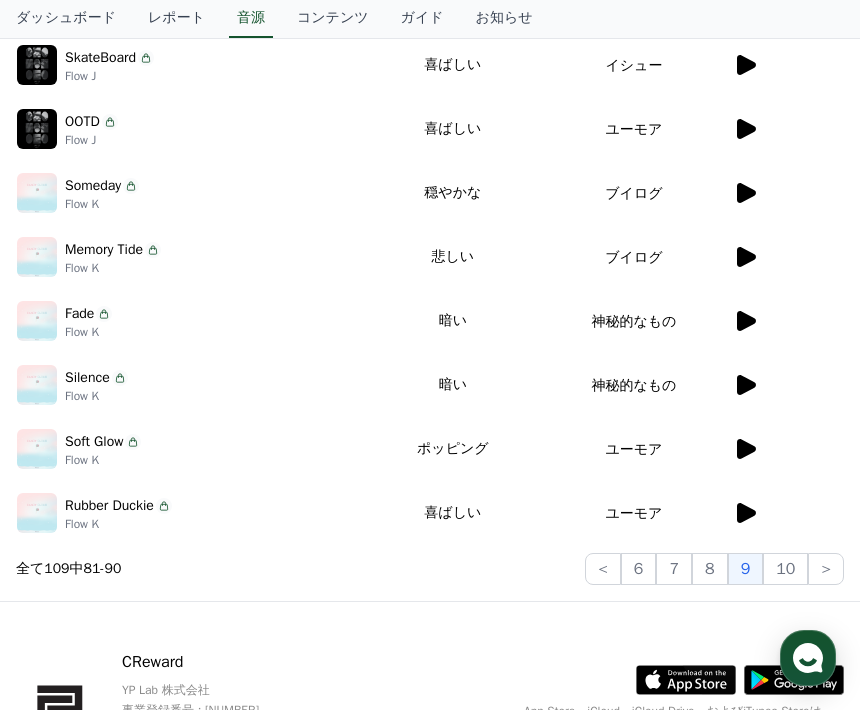 click on "8" 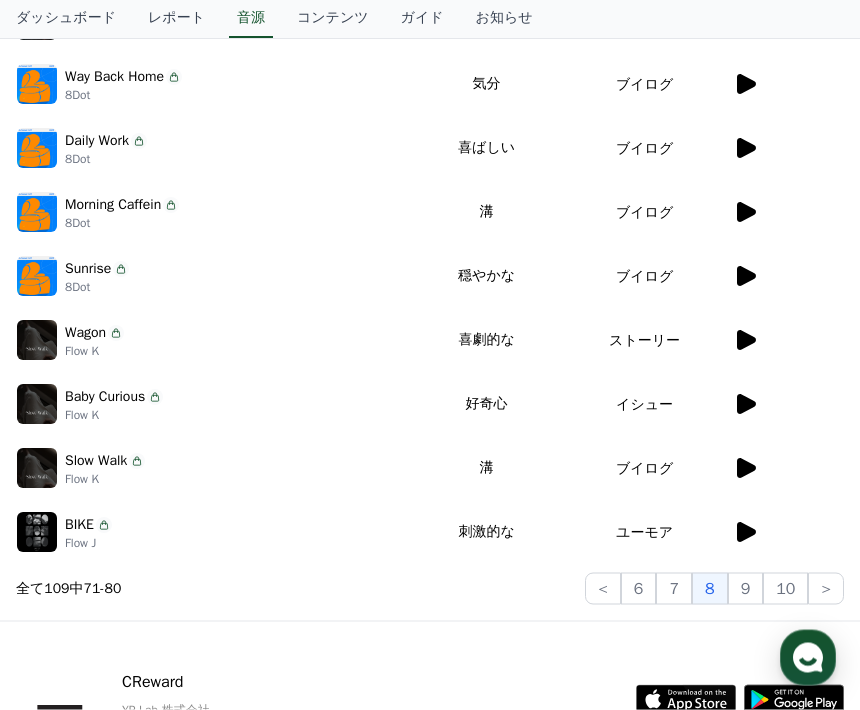 scroll, scrollTop: 485, scrollLeft: 0, axis: vertical 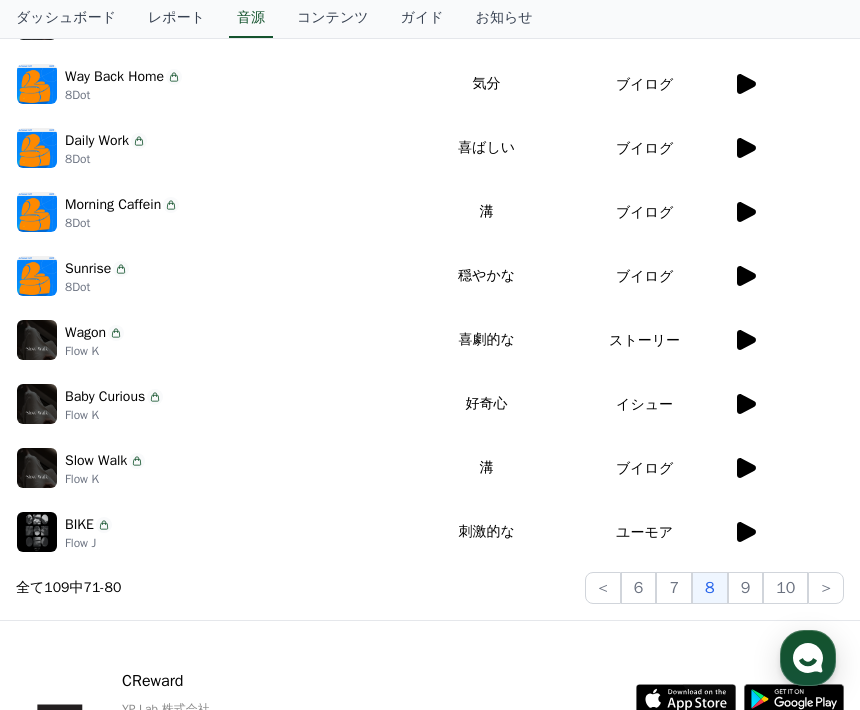click on "10" 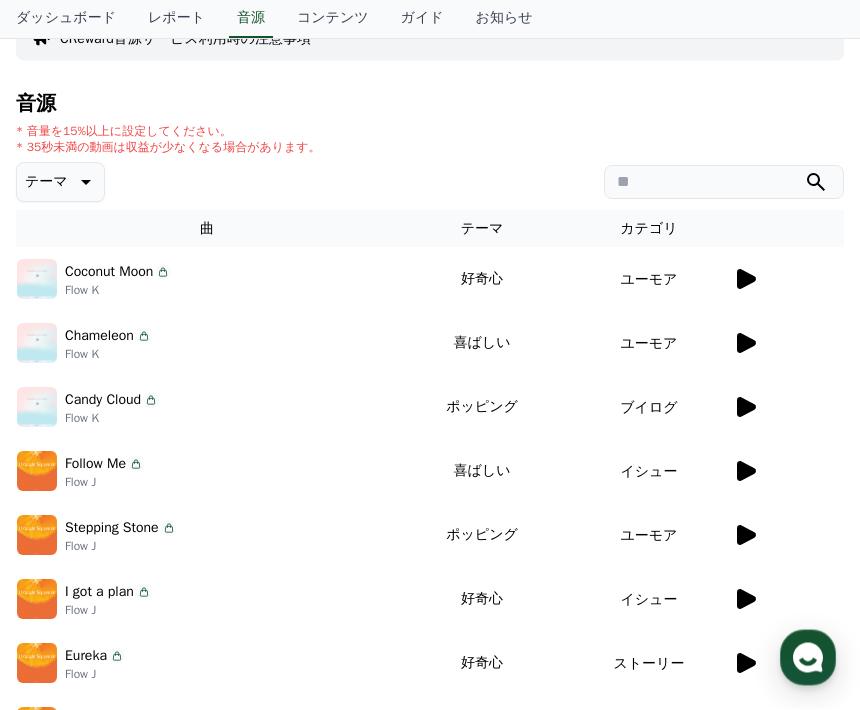 scroll, scrollTop: 99, scrollLeft: 0, axis: vertical 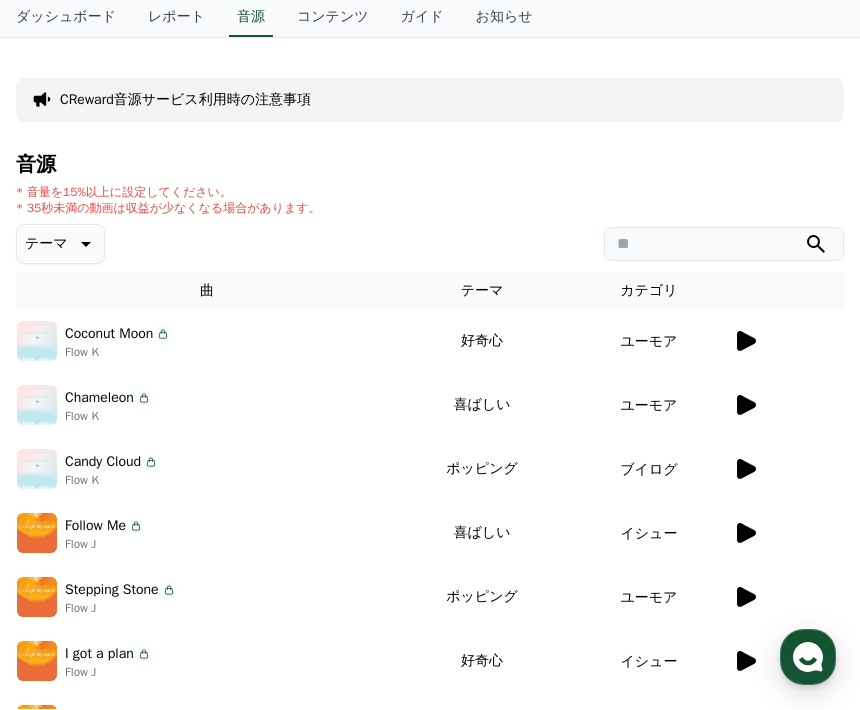 click 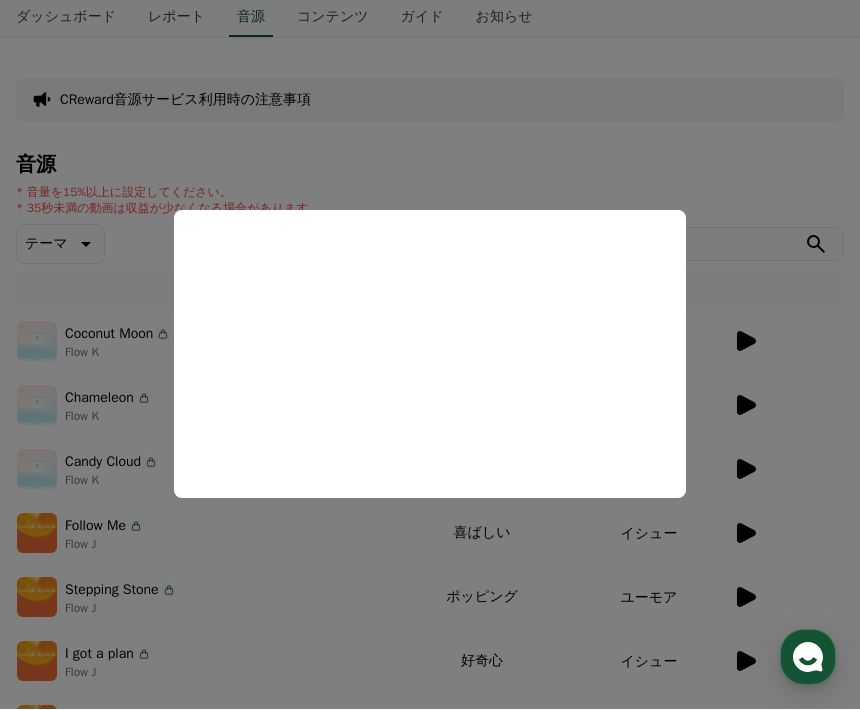 scroll, scrollTop: 100, scrollLeft: 0, axis: vertical 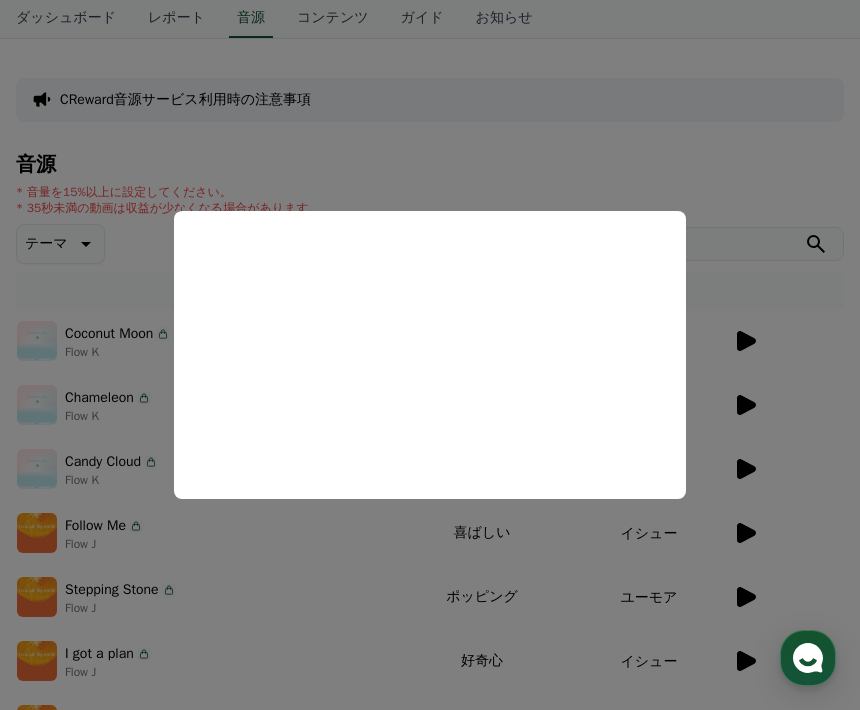 click at bounding box center [430, 355] 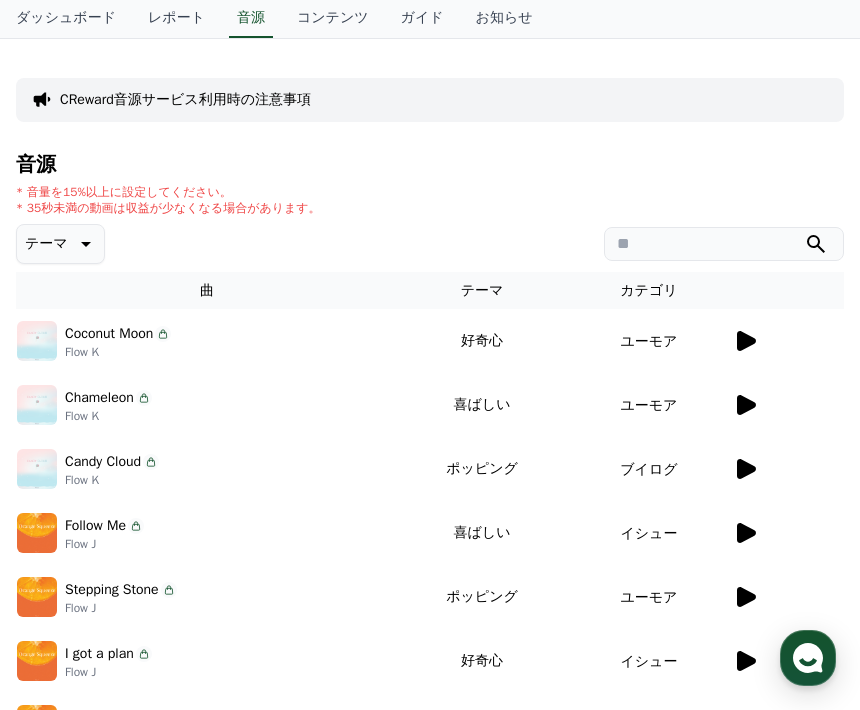 click 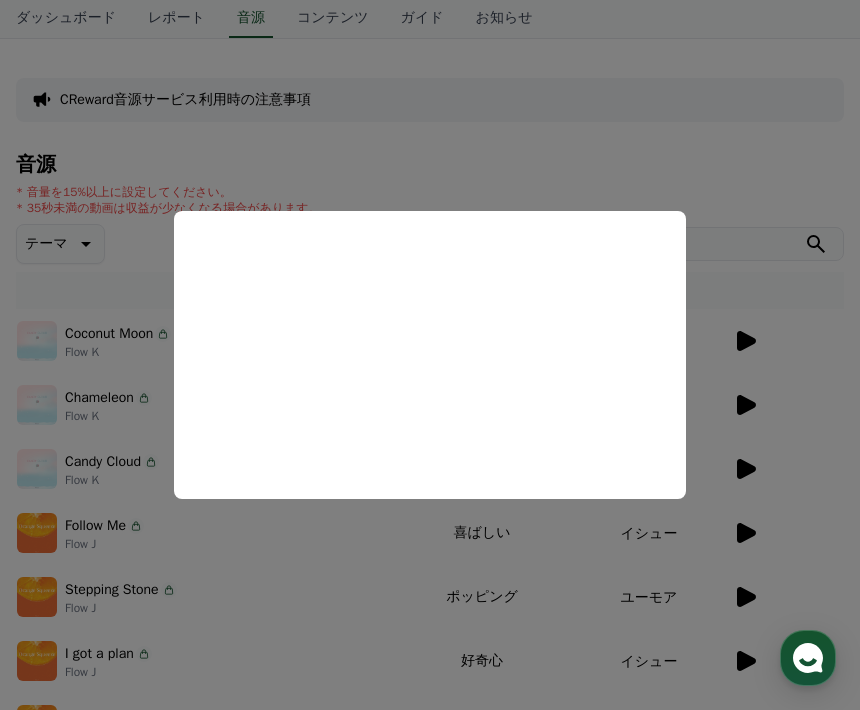 click at bounding box center (430, 355) 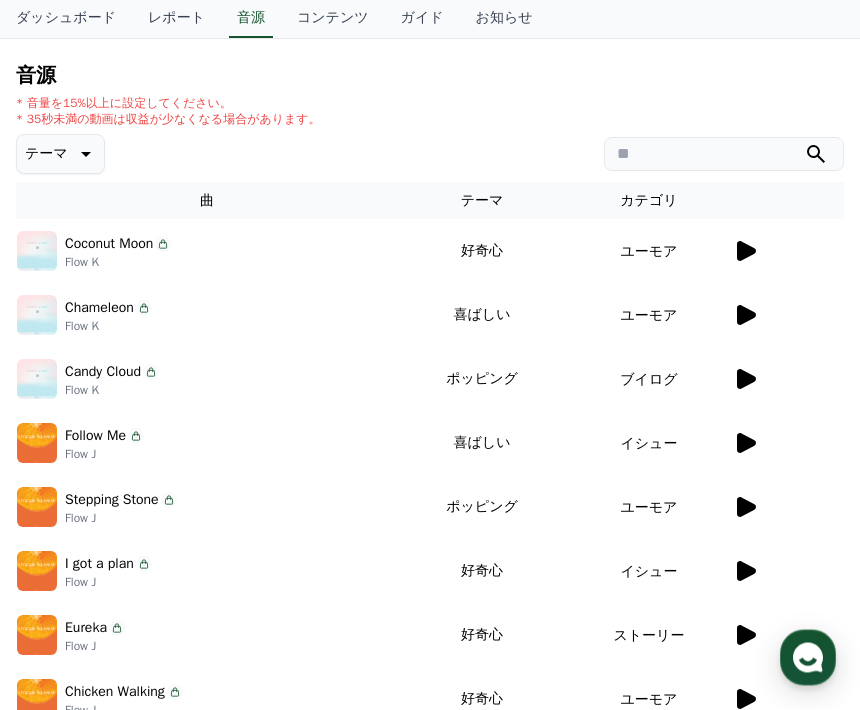 click 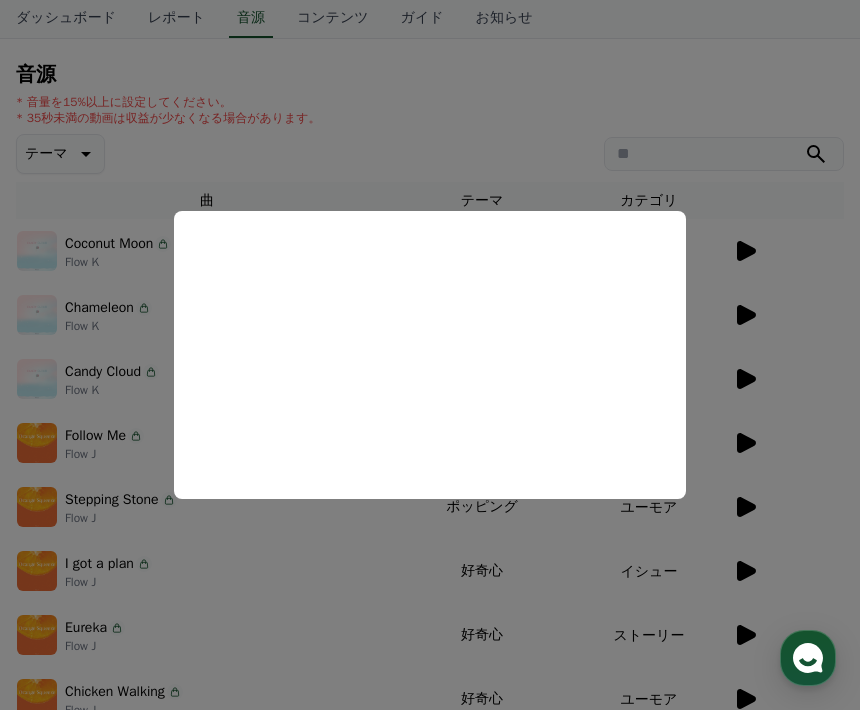 click at bounding box center [430, 355] 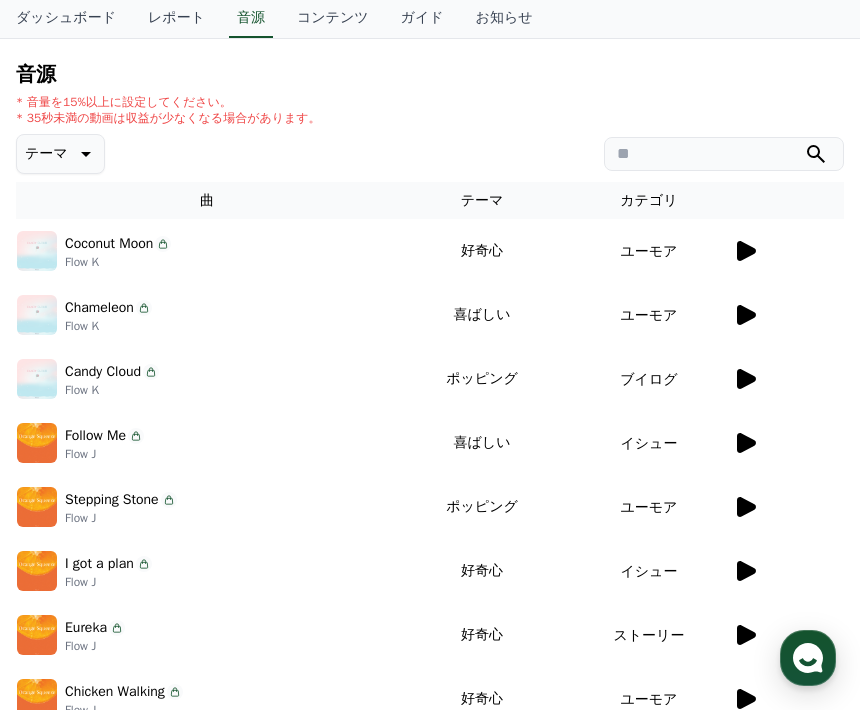 click 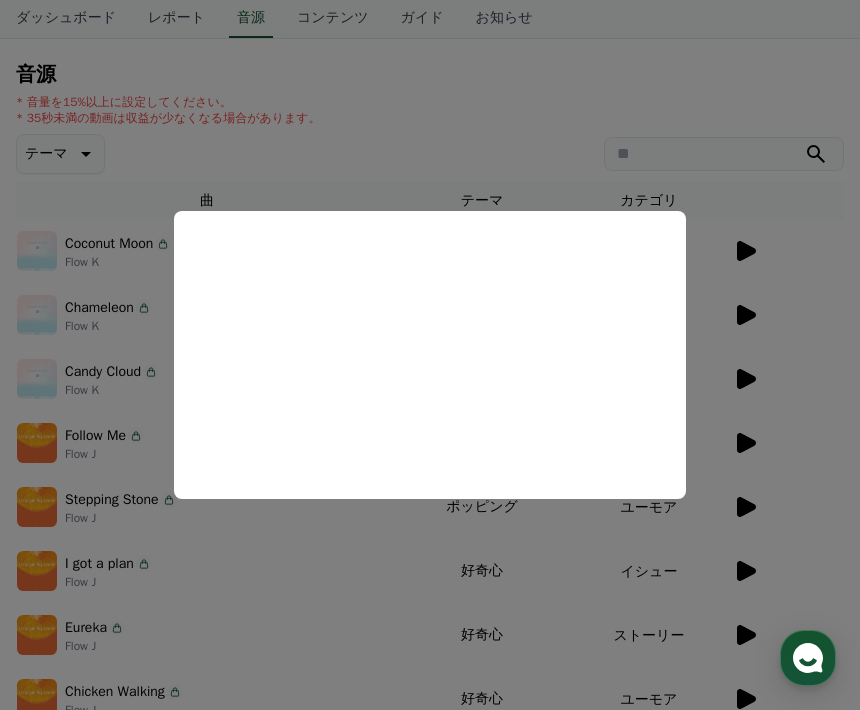 click at bounding box center (430, 355) 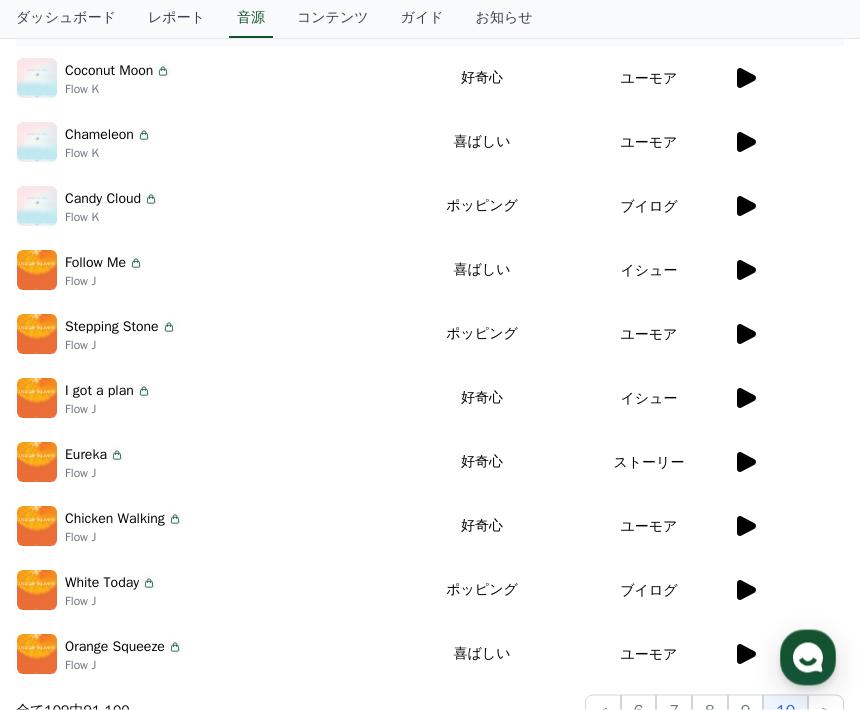 scroll, scrollTop: 363, scrollLeft: 0, axis: vertical 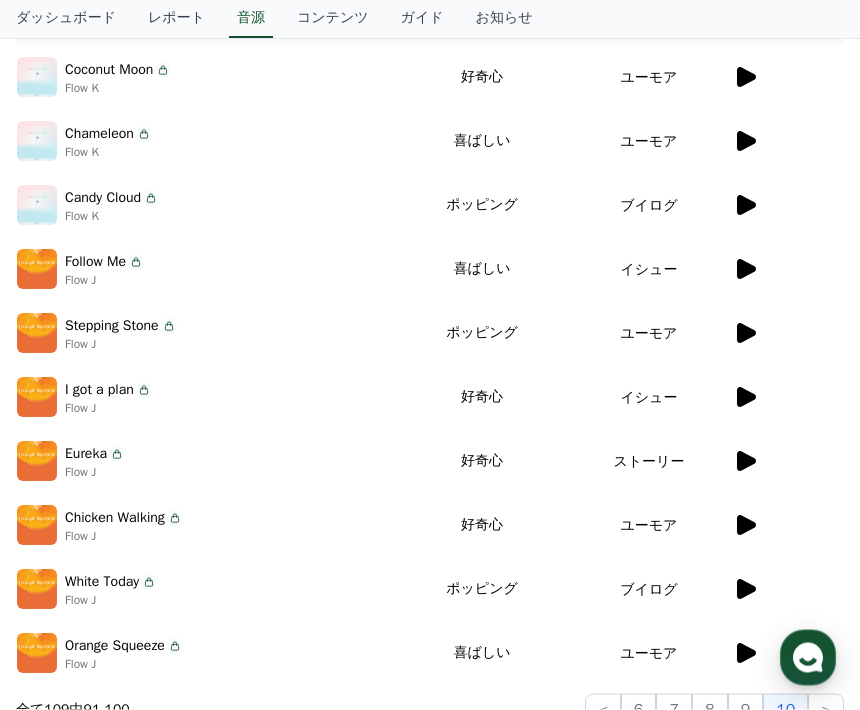click at bounding box center (788, 654) 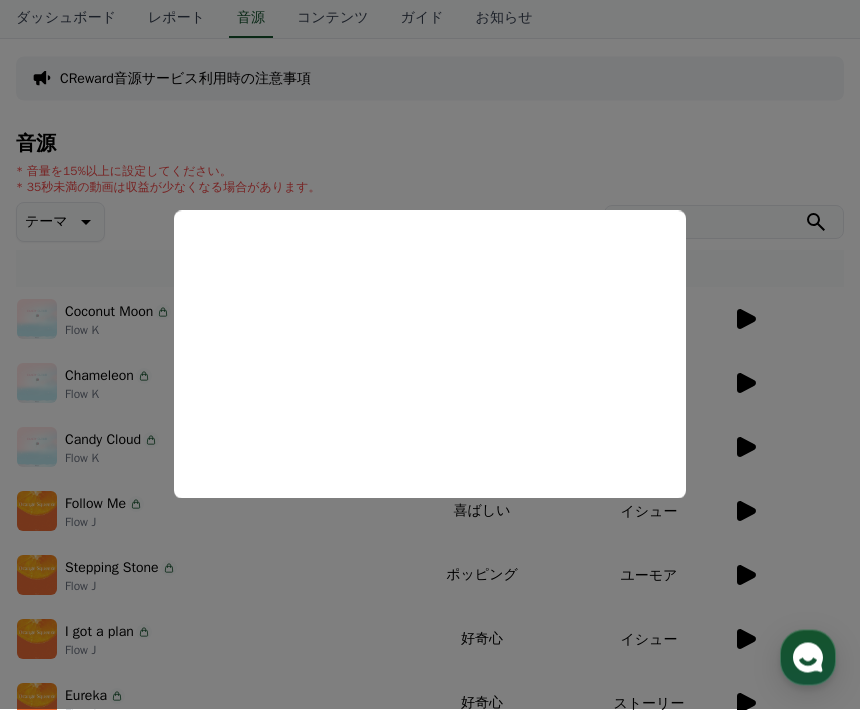 scroll, scrollTop: 122, scrollLeft: 0, axis: vertical 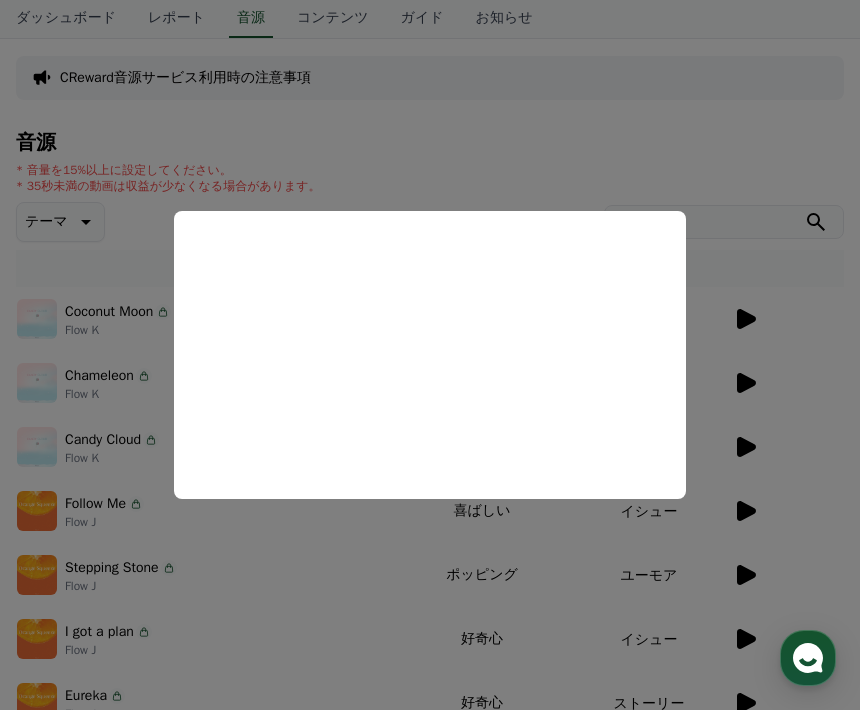 click at bounding box center (430, 355) 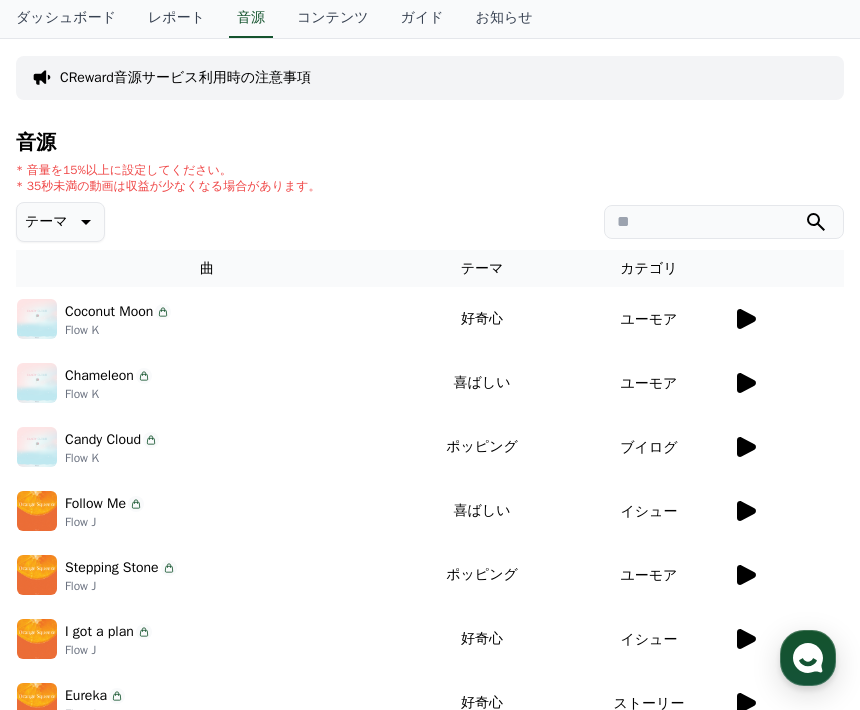 click 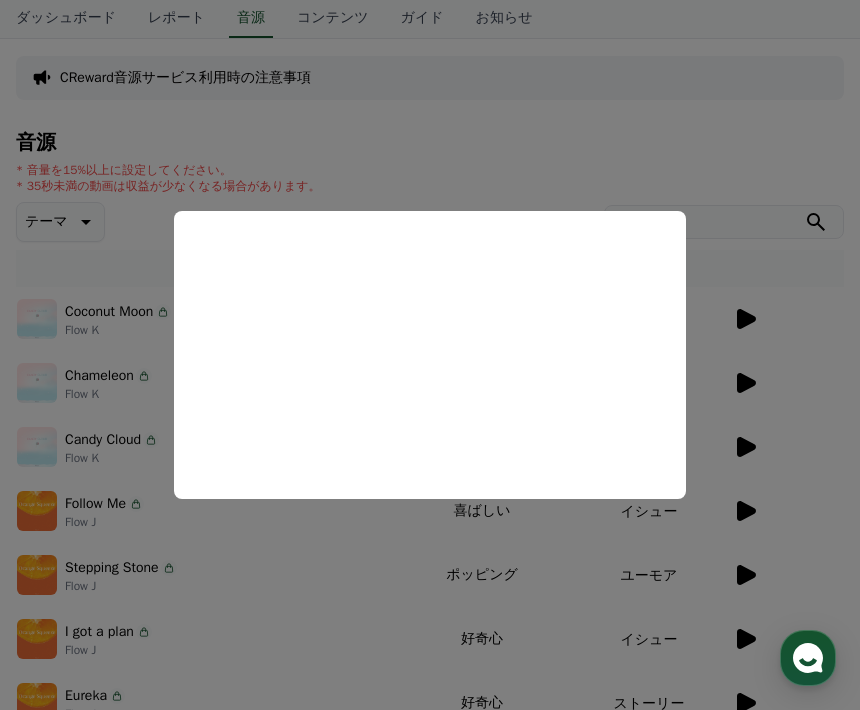 click at bounding box center [430, 355] 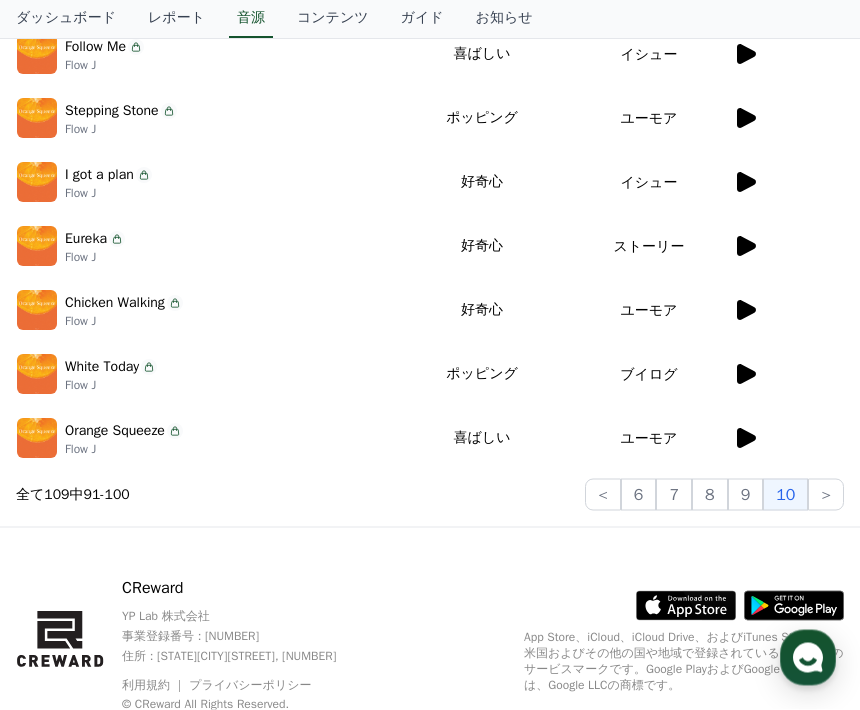 scroll, scrollTop: 578, scrollLeft: 0, axis: vertical 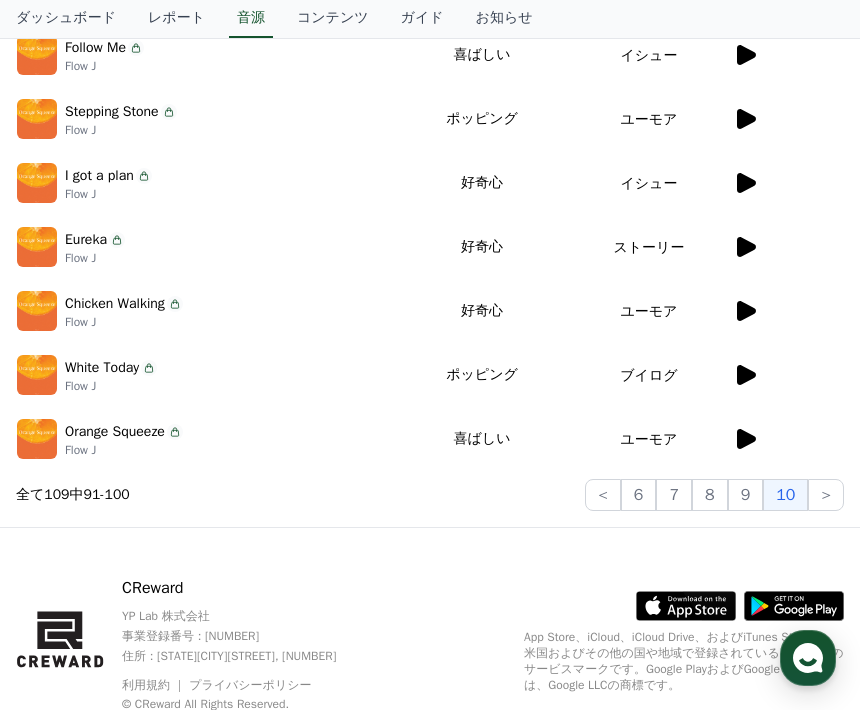 click on ">" 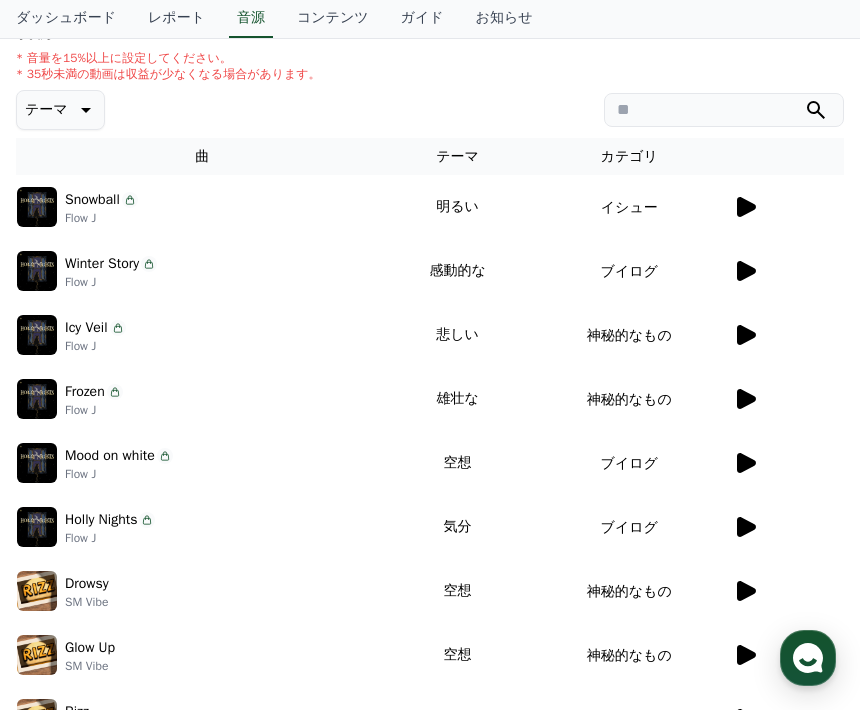 scroll, scrollTop: 233, scrollLeft: 0, axis: vertical 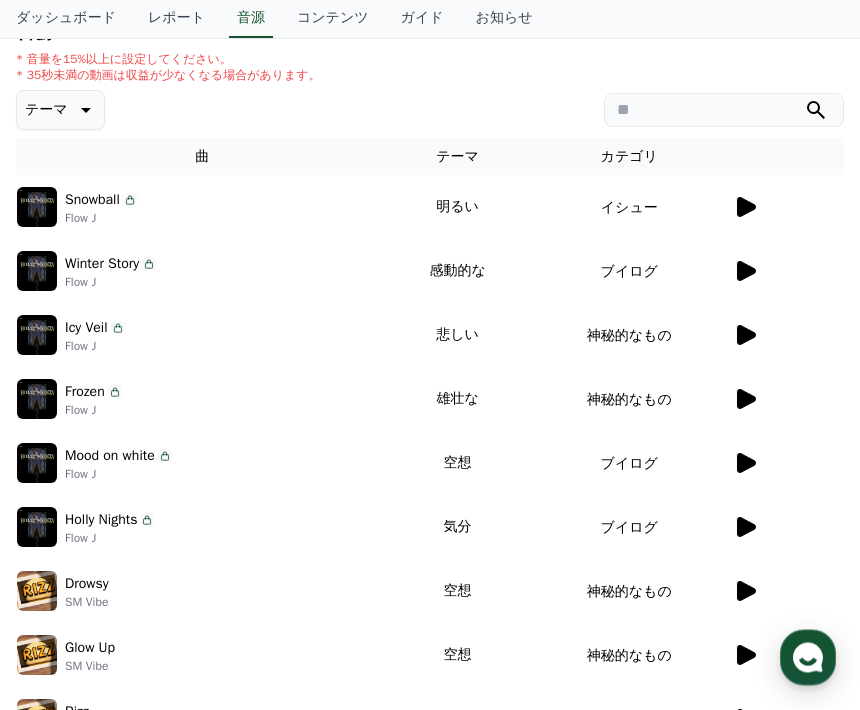 click 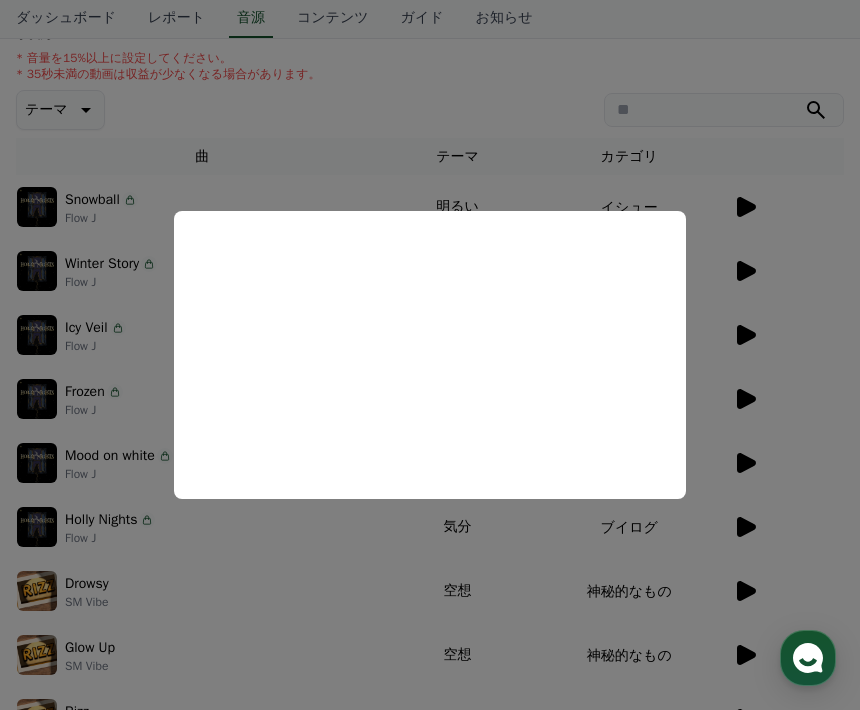 click at bounding box center [430, 355] 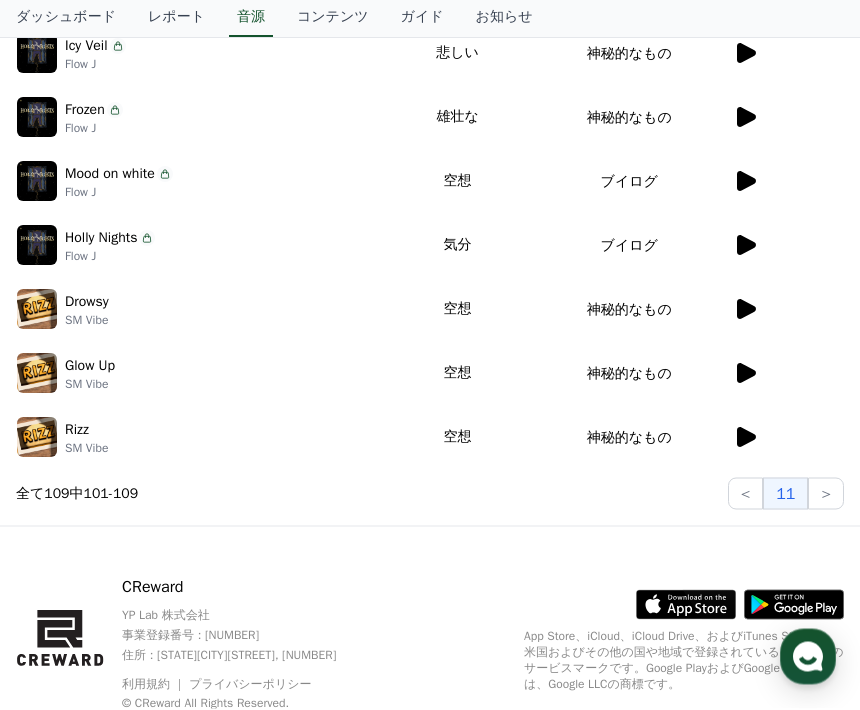 scroll, scrollTop: 514, scrollLeft: 0, axis: vertical 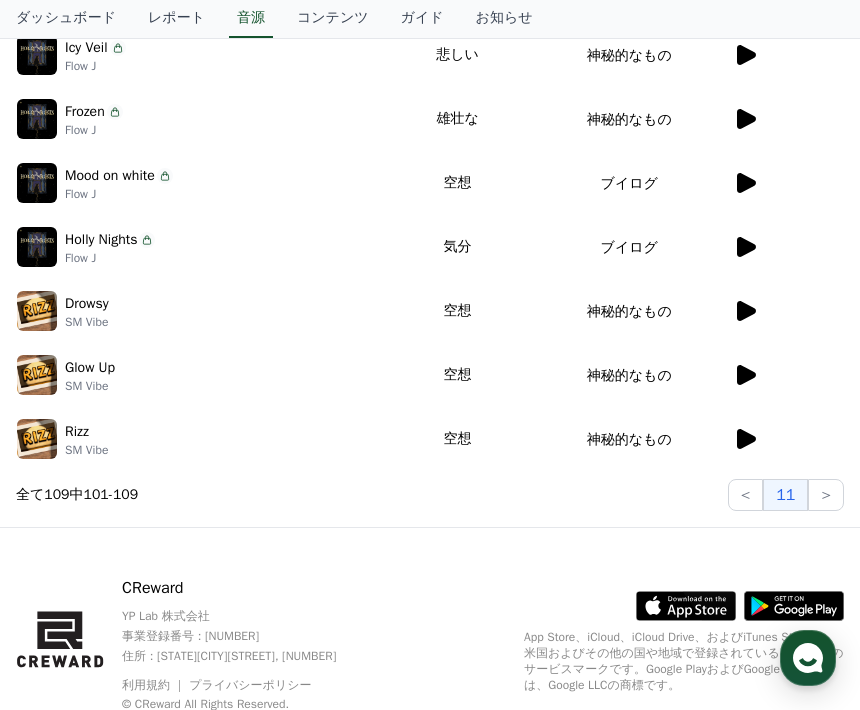 click on "<" at bounding box center [746, 495] 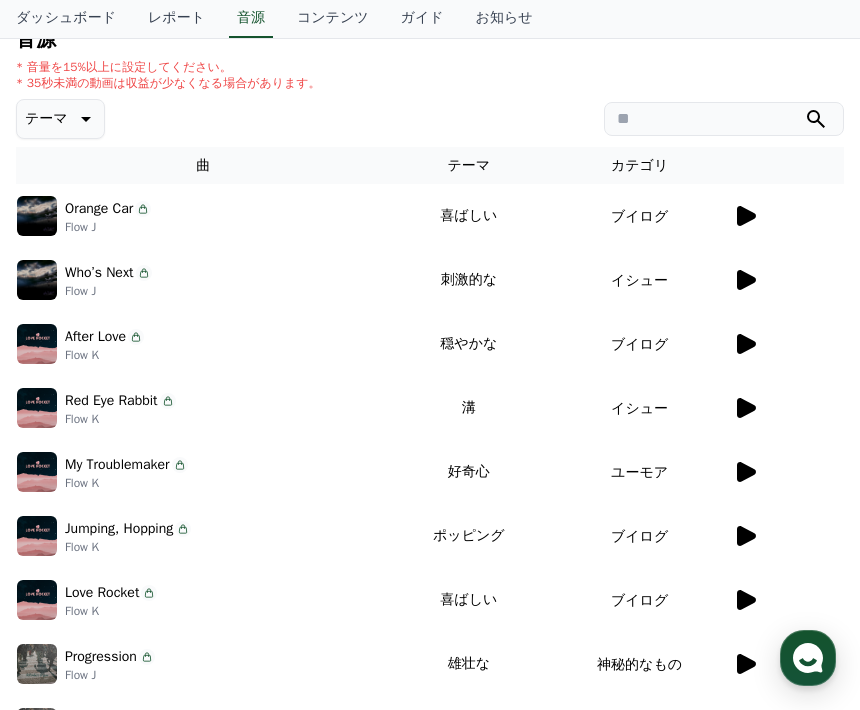 scroll, scrollTop: 204, scrollLeft: 0, axis: vertical 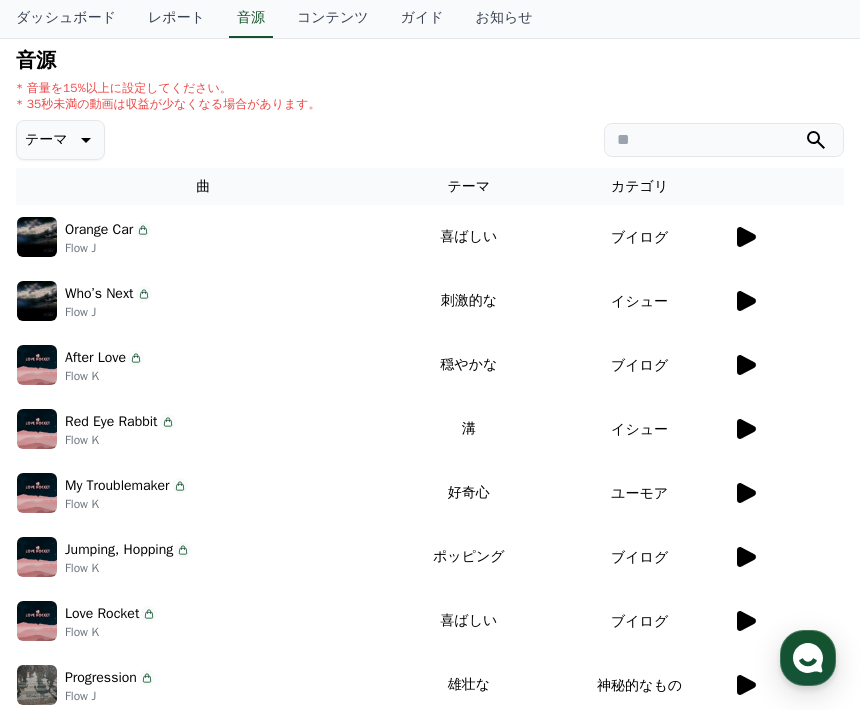 click 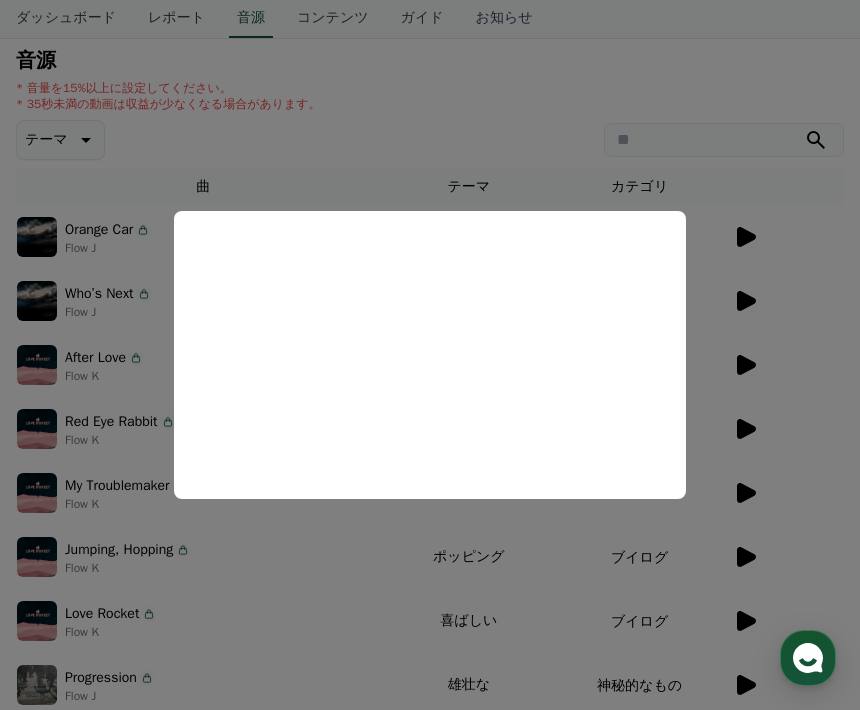click at bounding box center (430, 355) 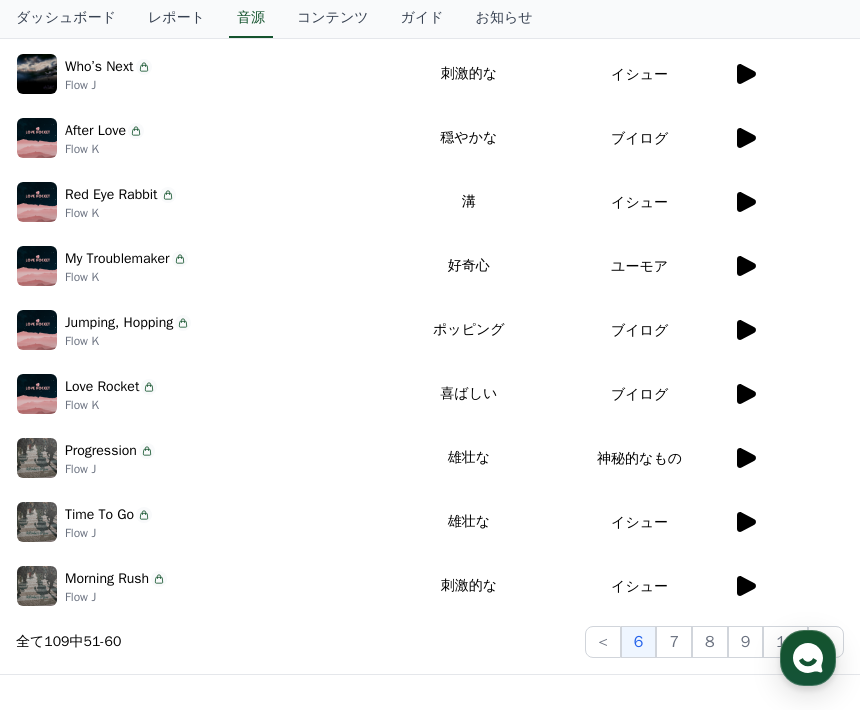scroll, scrollTop: 441, scrollLeft: 0, axis: vertical 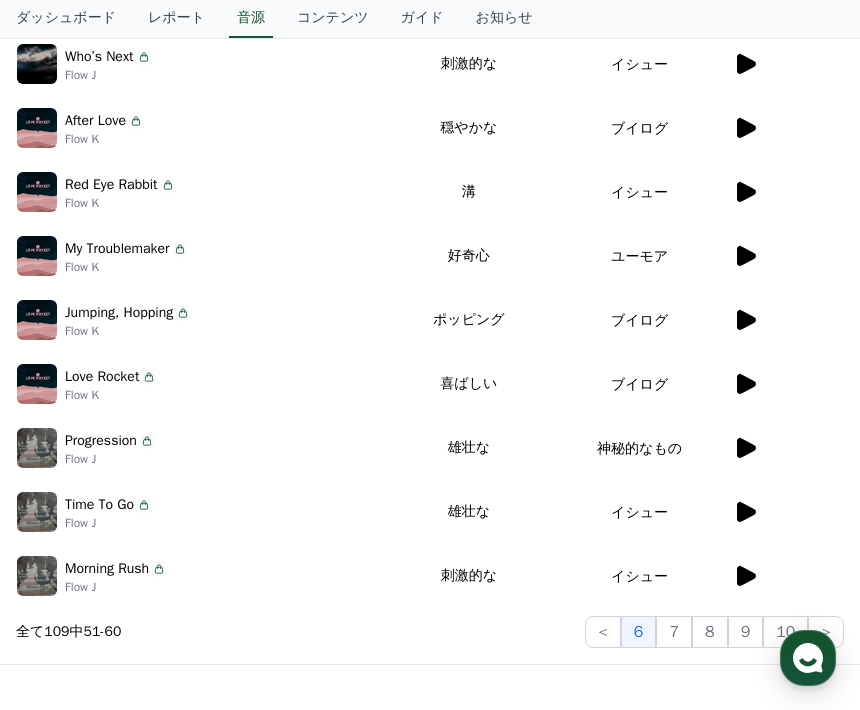 click on "8" 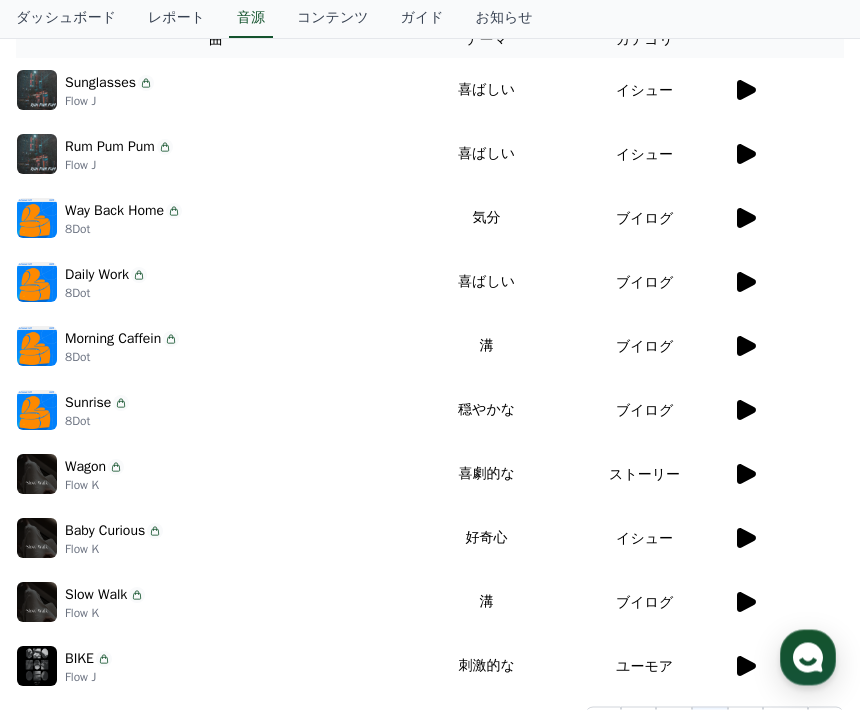 click 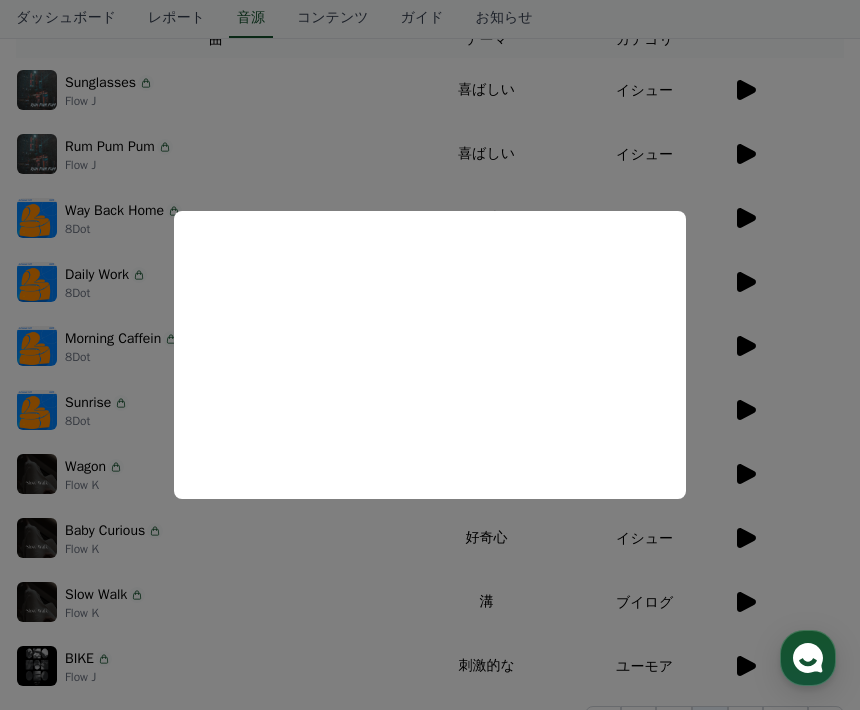 click at bounding box center [430, 355] 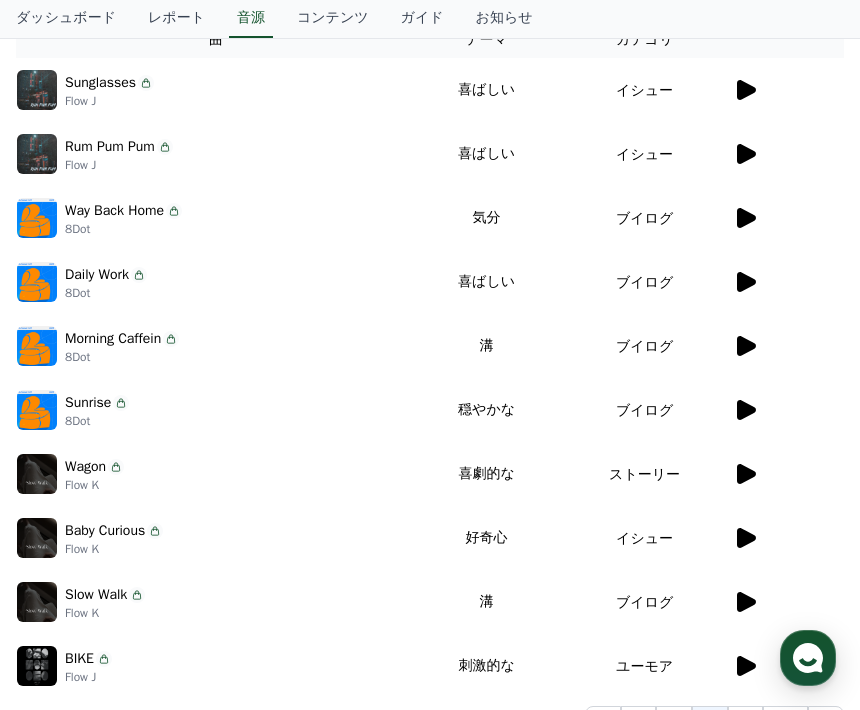 click 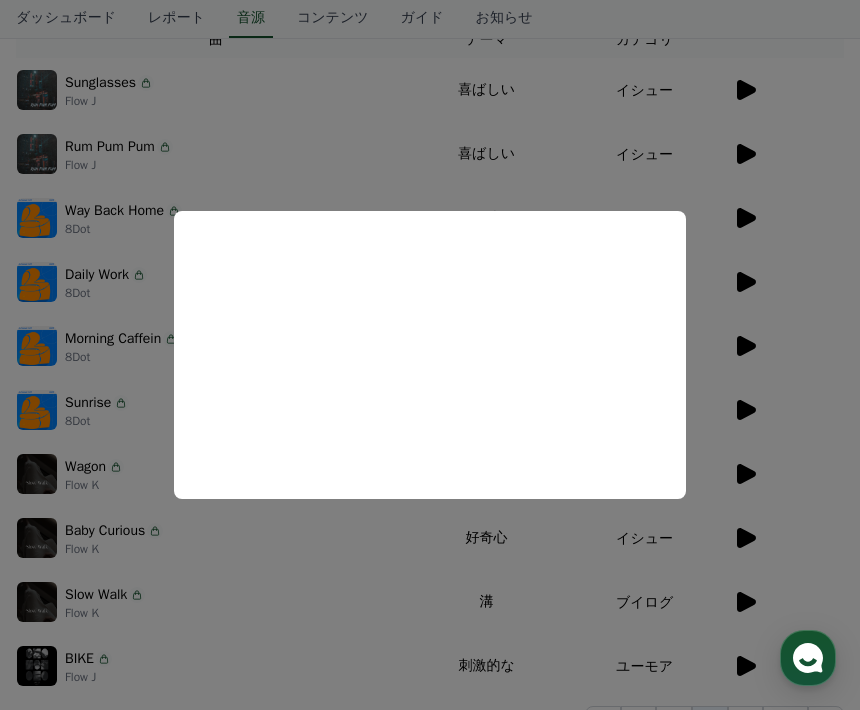 click at bounding box center [430, 355] 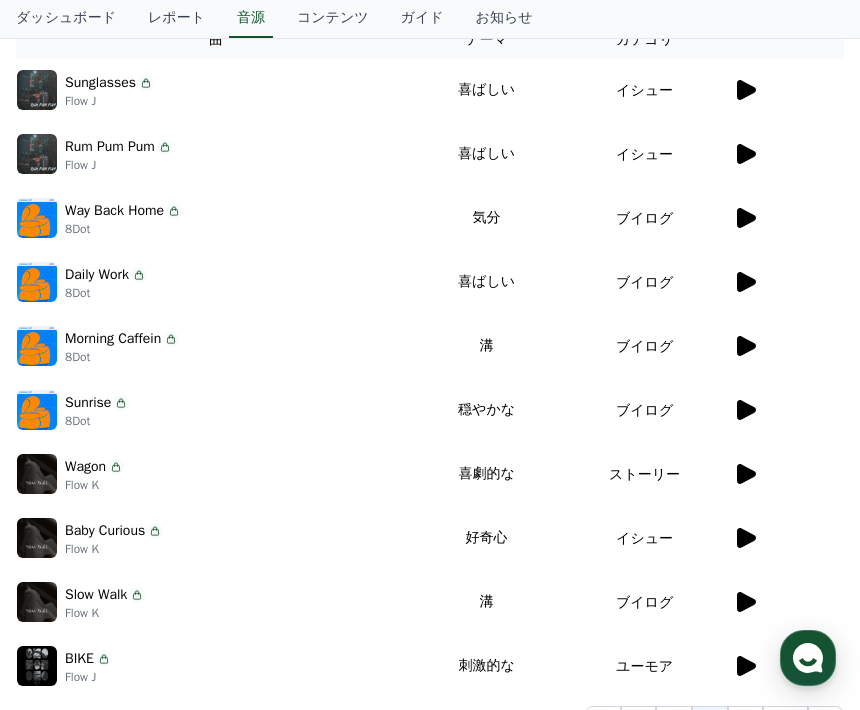 click 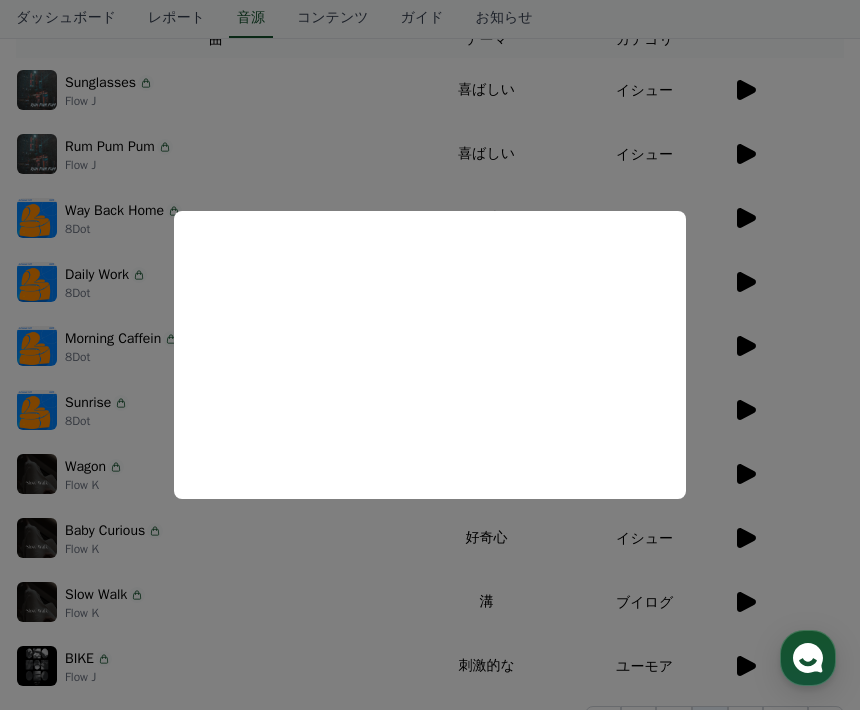 click at bounding box center [430, 355] 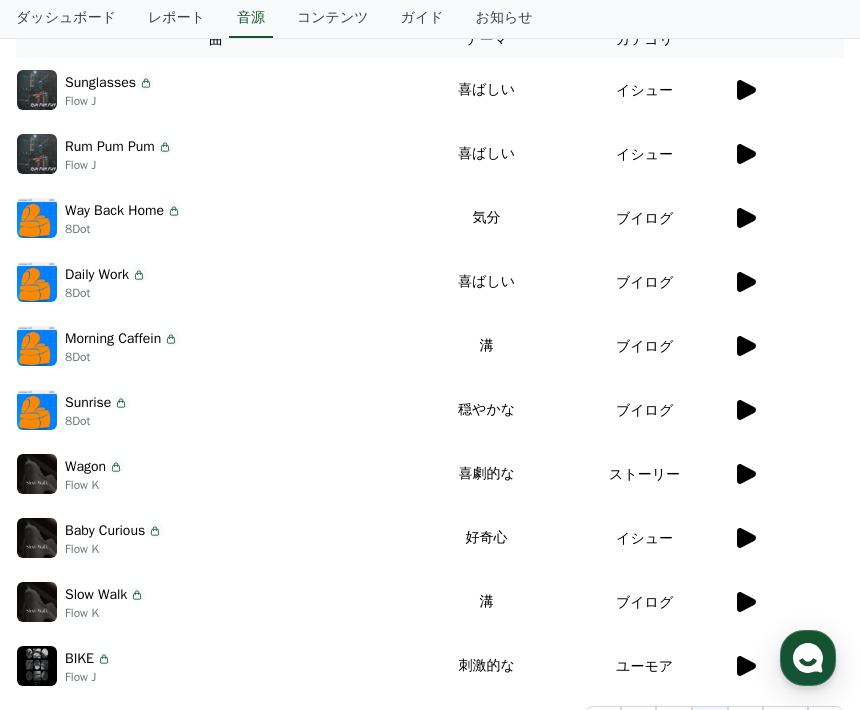 click 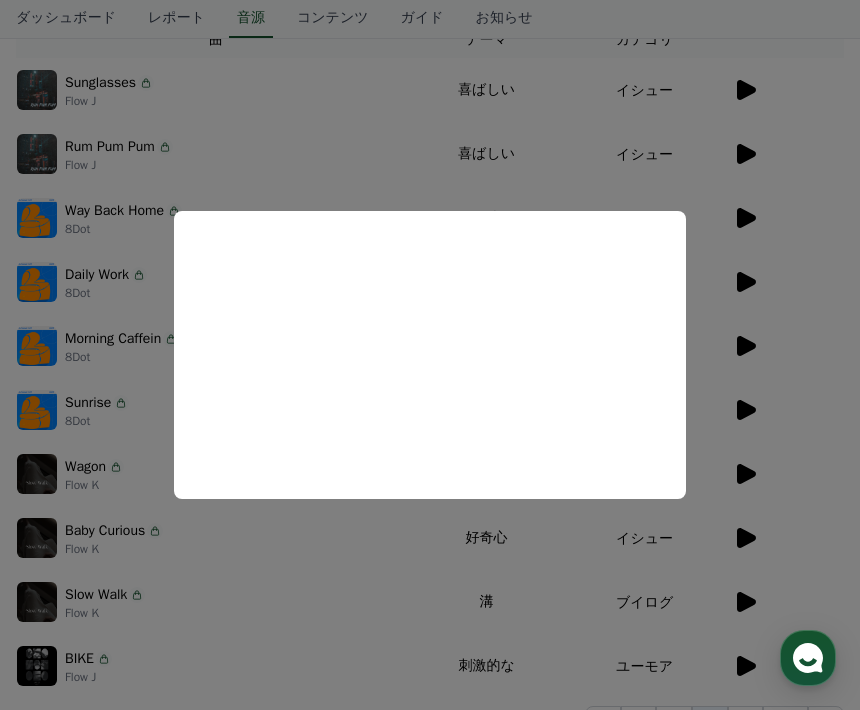 click at bounding box center [430, 355] 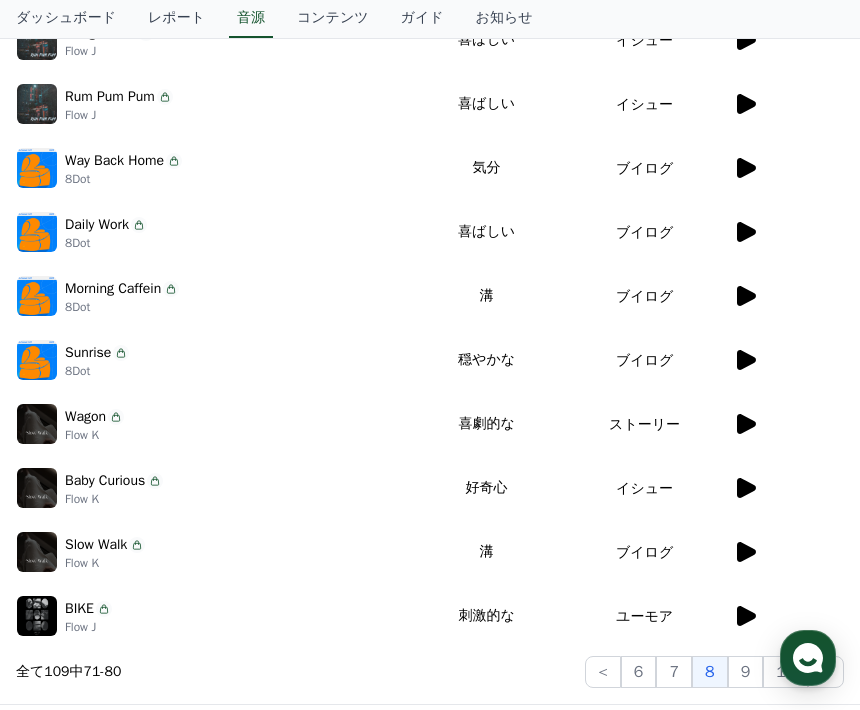 scroll, scrollTop: 405, scrollLeft: 0, axis: vertical 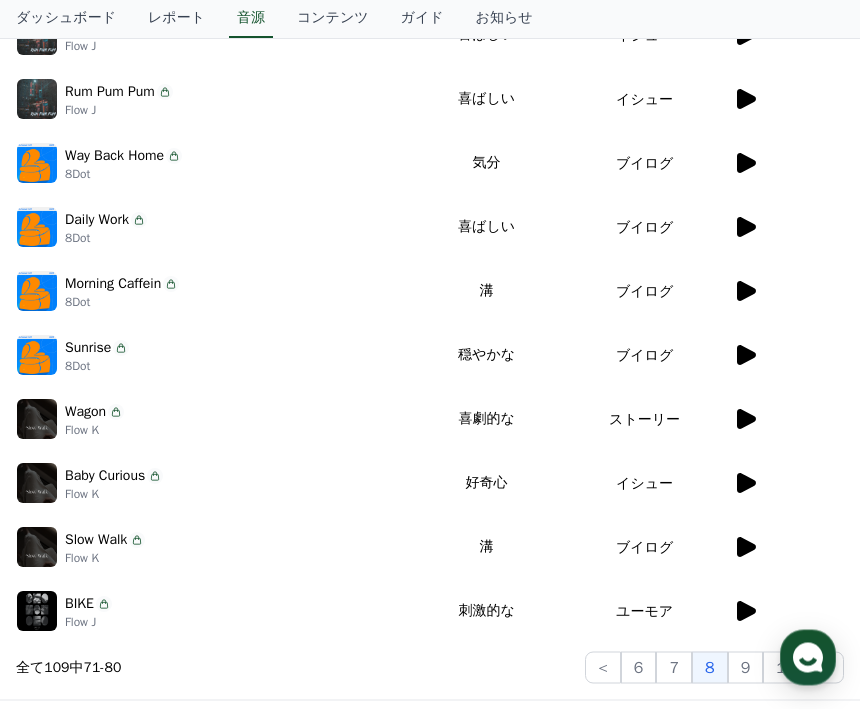 click at bounding box center (37, 420) 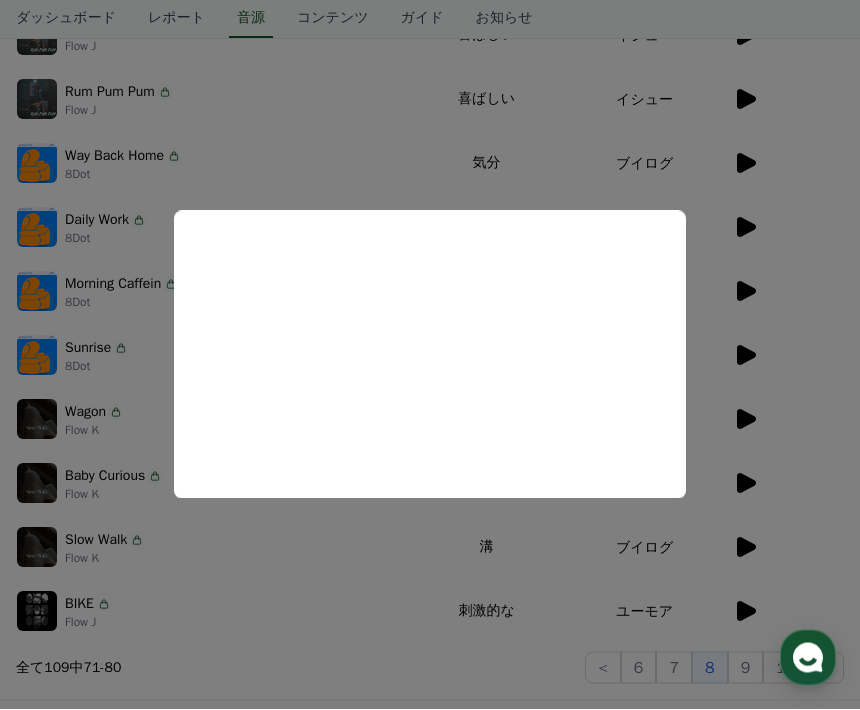 scroll, scrollTop: 406, scrollLeft: 0, axis: vertical 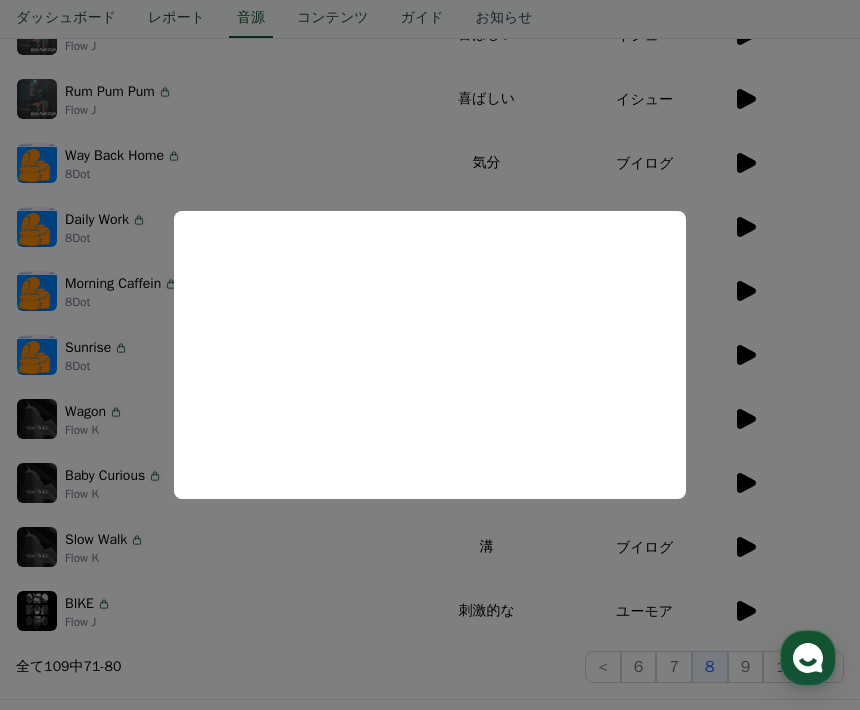 click at bounding box center (430, 355) 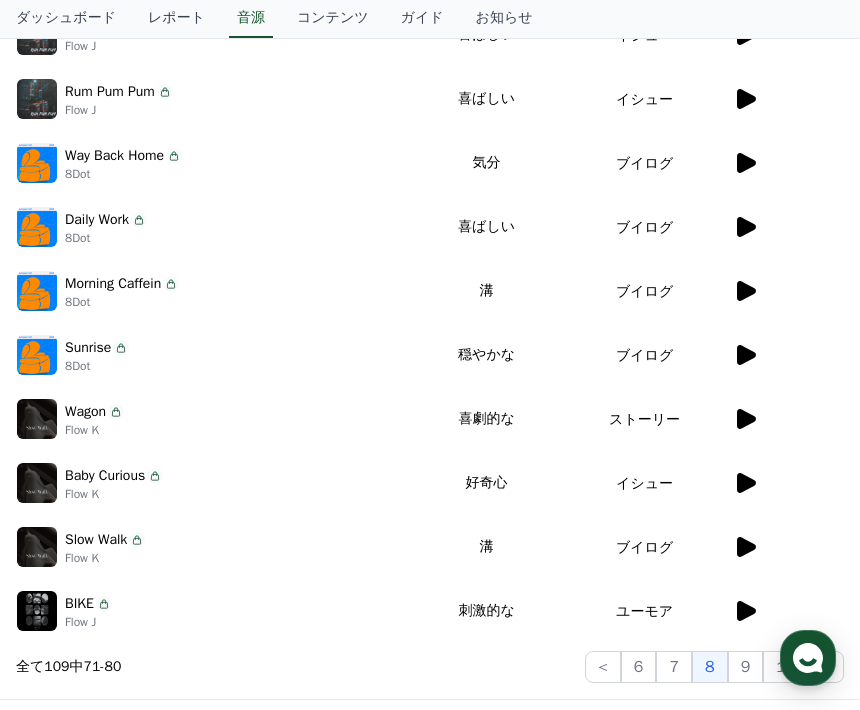 click 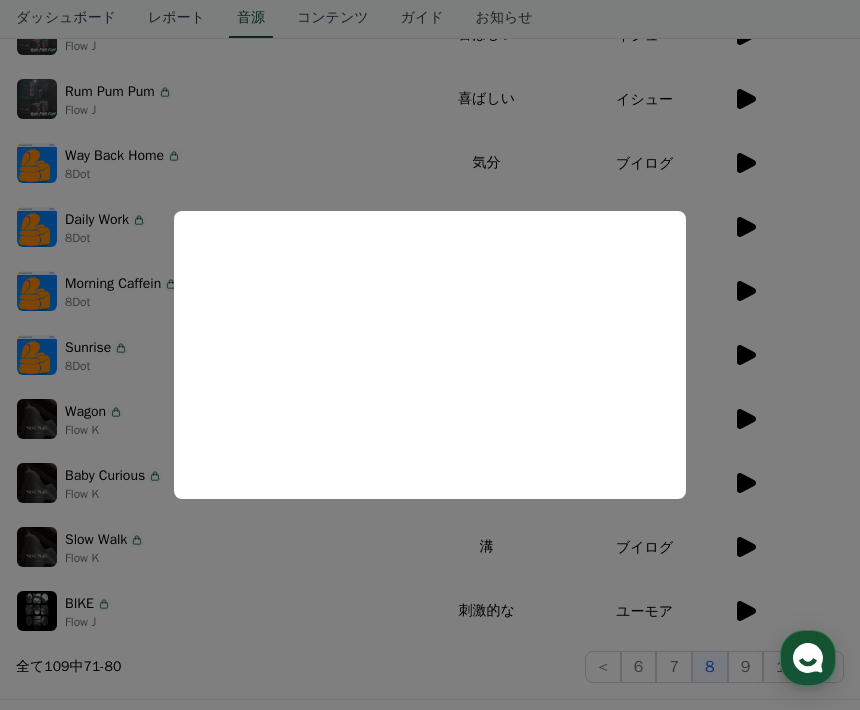 click at bounding box center (430, 355) 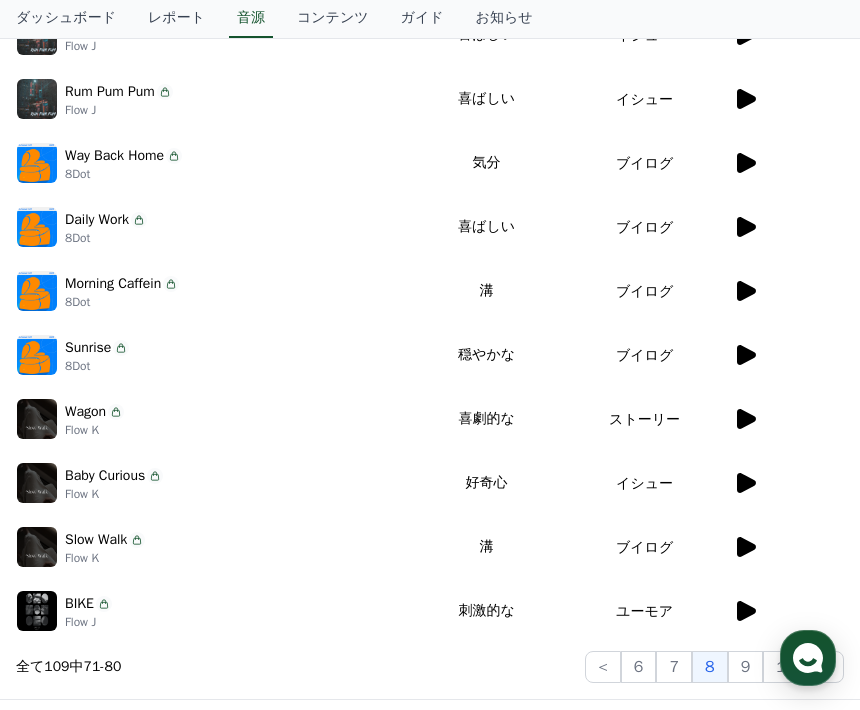click 